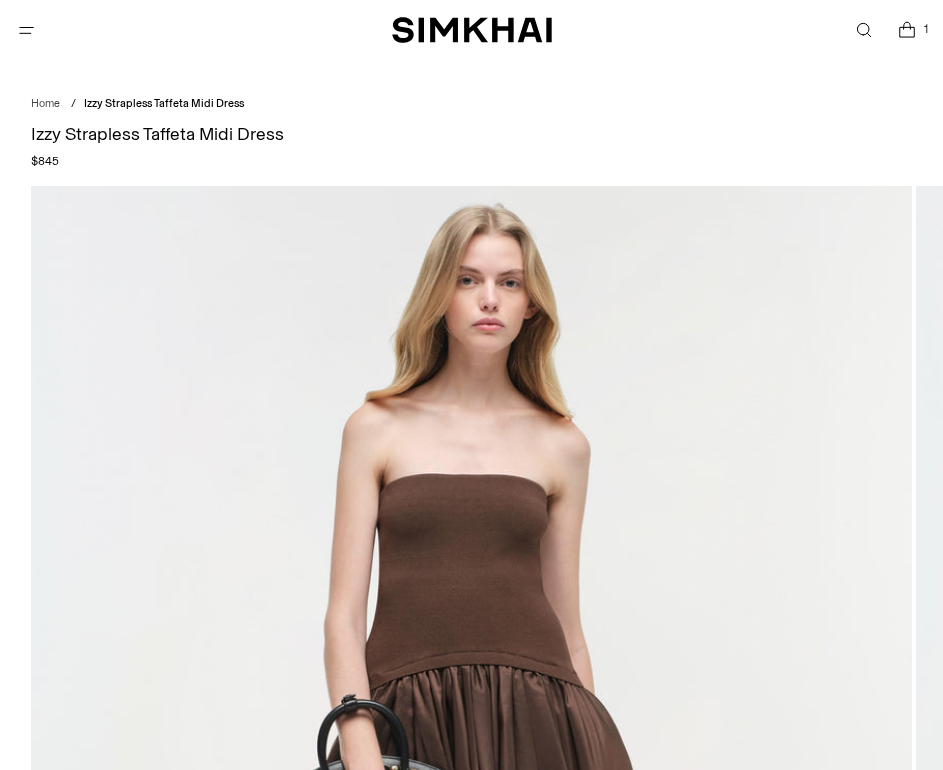 scroll, scrollTop: 843, scrollLeft: 0, axis: vertical 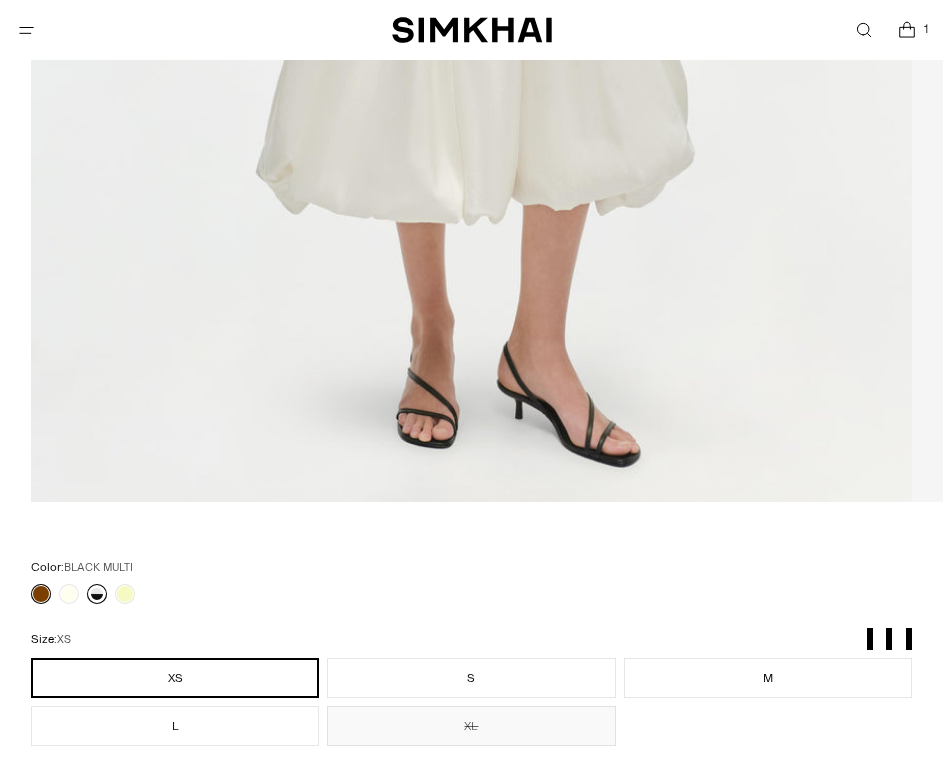 click at bounding box center (97, 594) 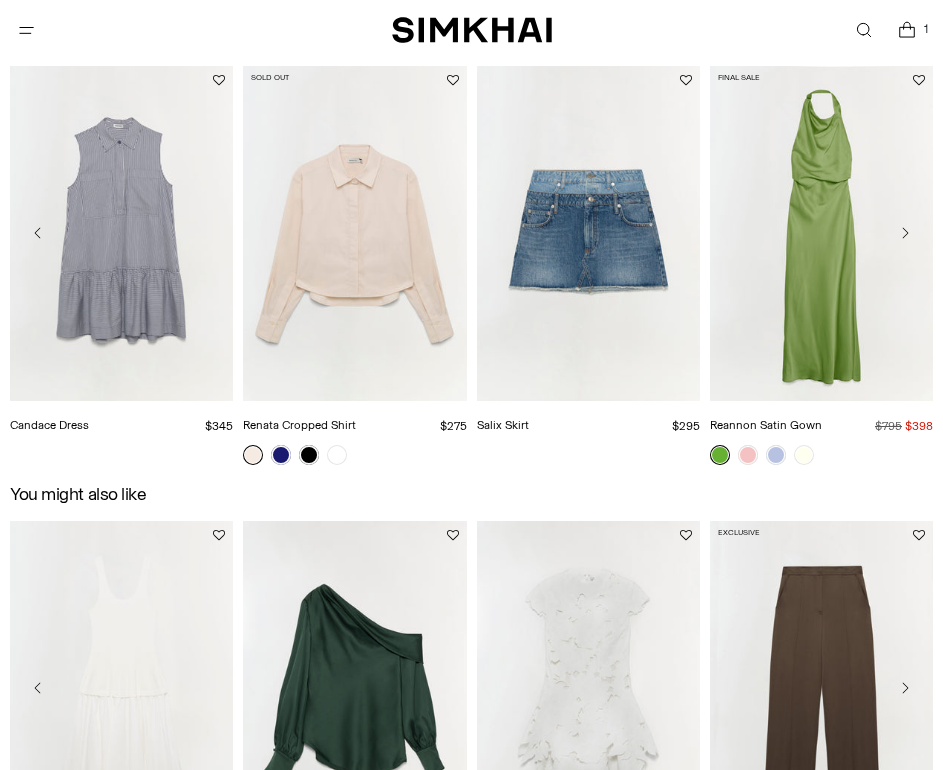 scroll, scrollTop: 2773, scrollLeft: 0, axis: vertical 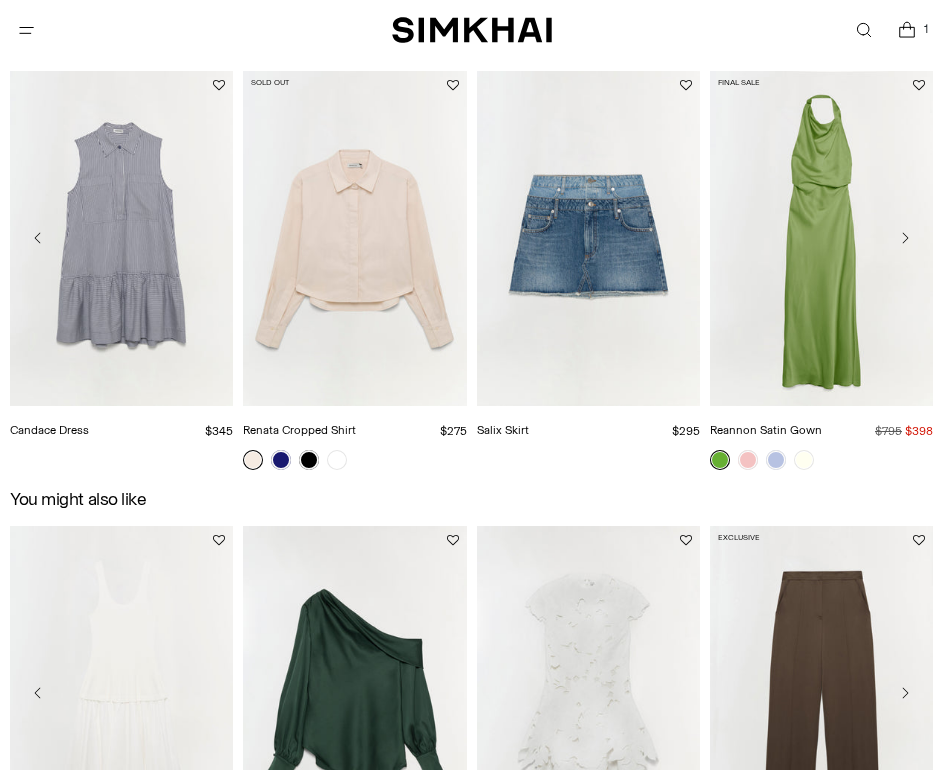 click at bounding box center [0, 0] 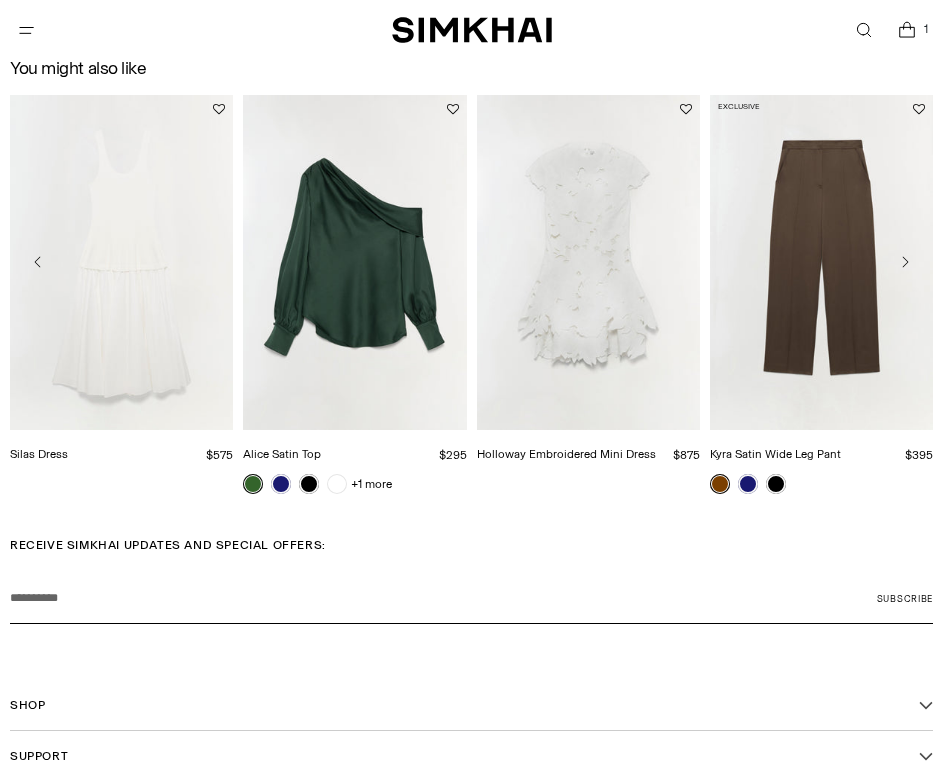 scroll, scrollTop: 3207, scrollLeft: 0, axis: vertical 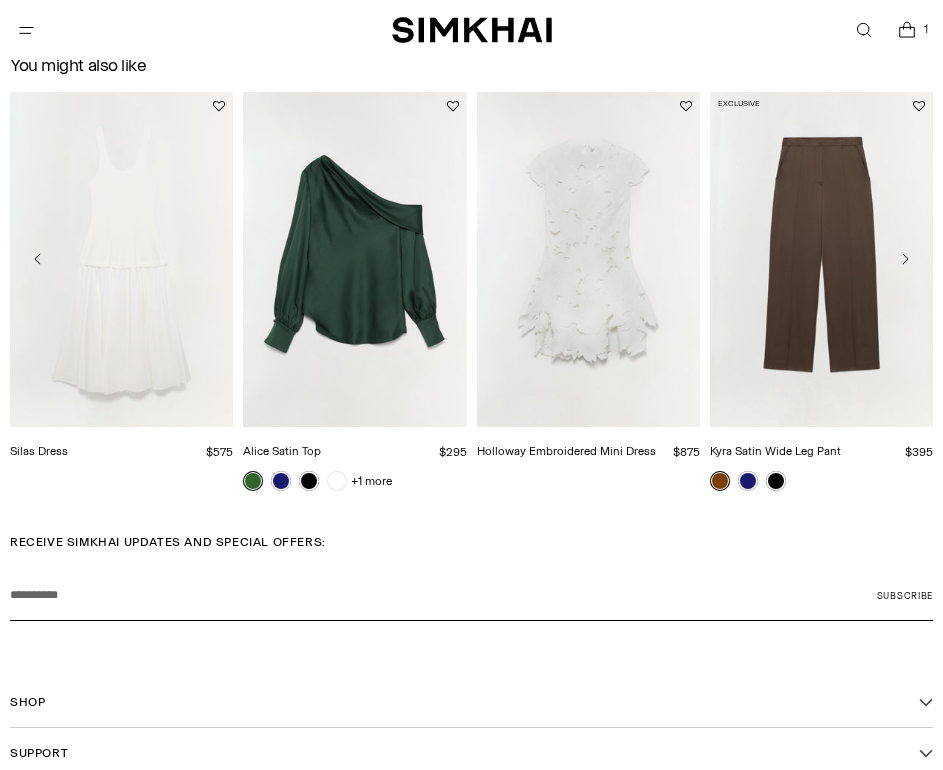 click at bounding box center [0, 0] 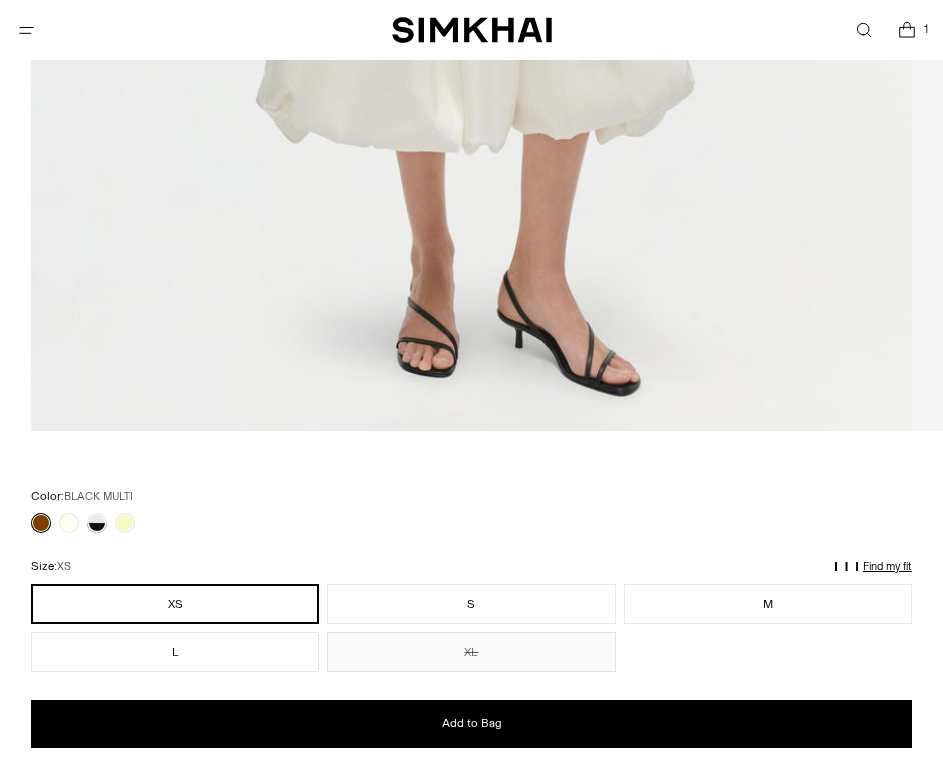 scroll, scrollTop: 1169, scrollLeft: 0, axis: vertical 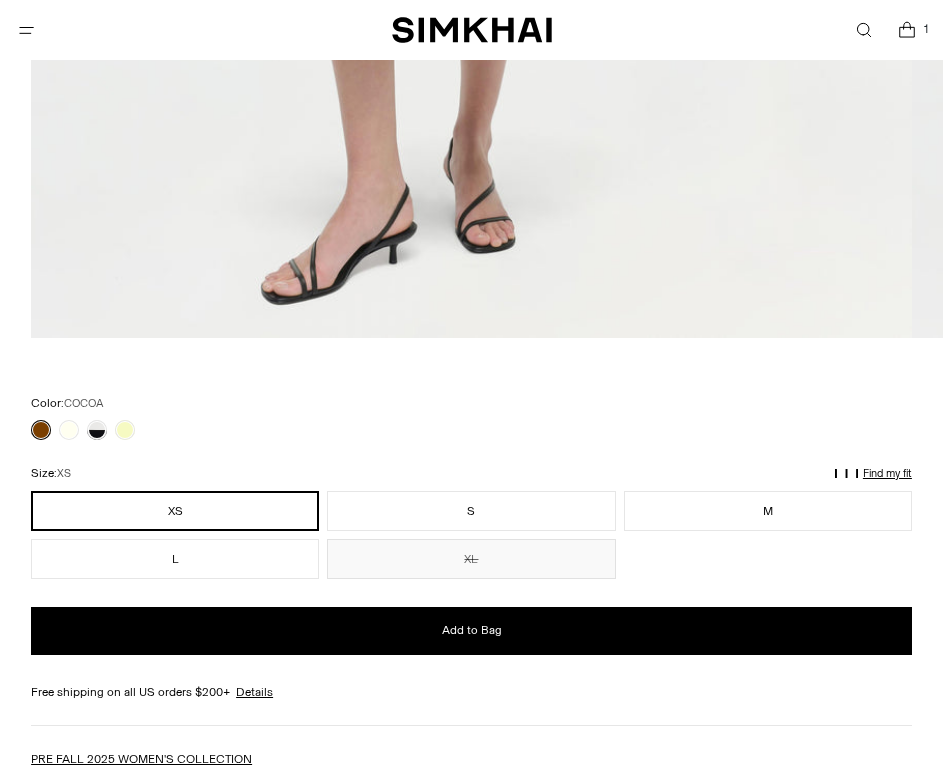 click at bounding box center [41, 430] 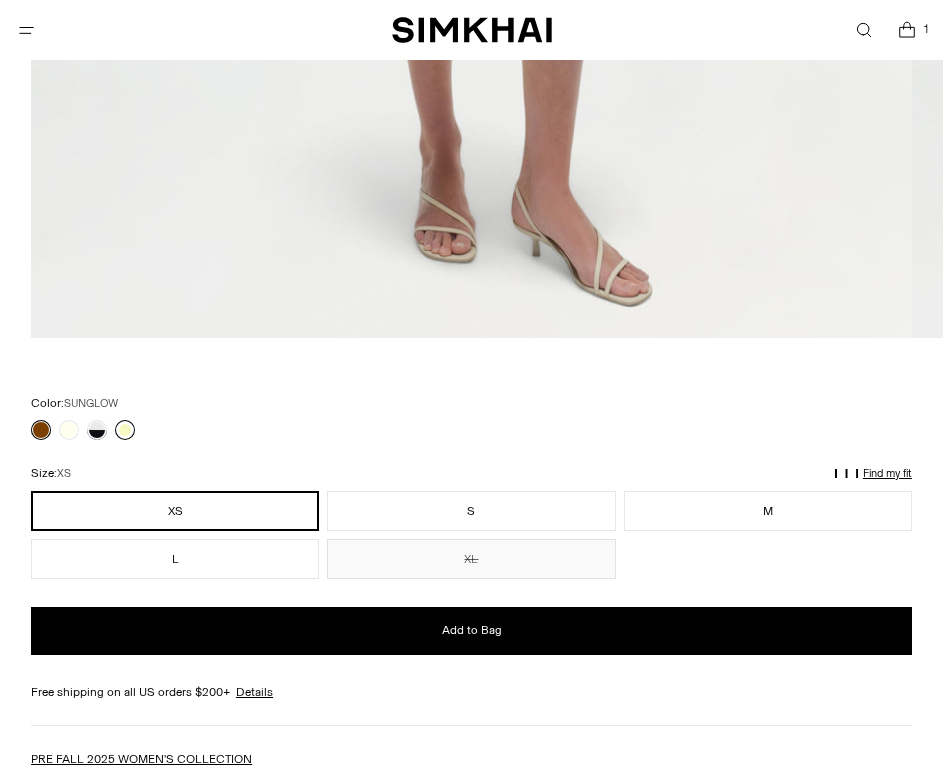 click at bounding box center [125, 430] 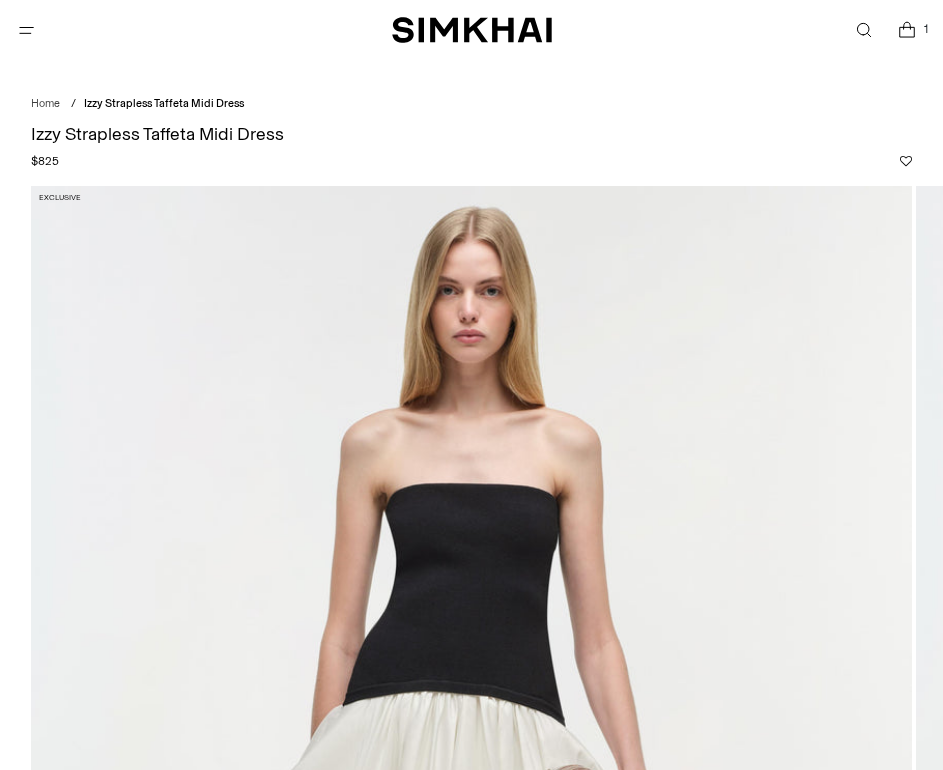 scroll, scrollTop: 218, scrollLeft: 0, axis: vertical 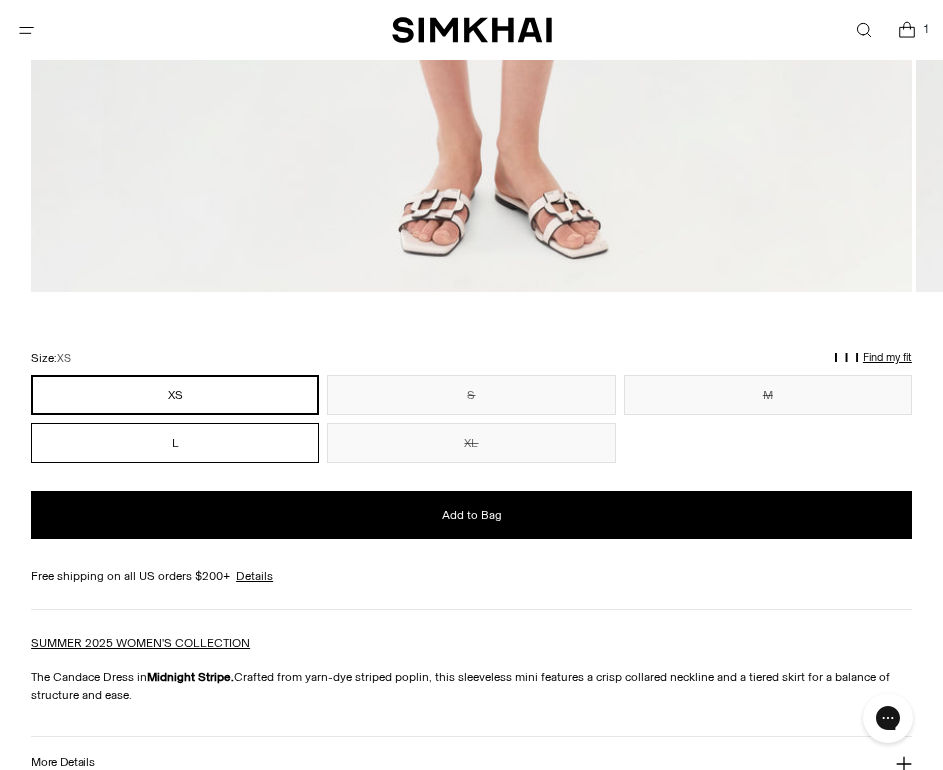click on "L" at bounding box center [175, 443] 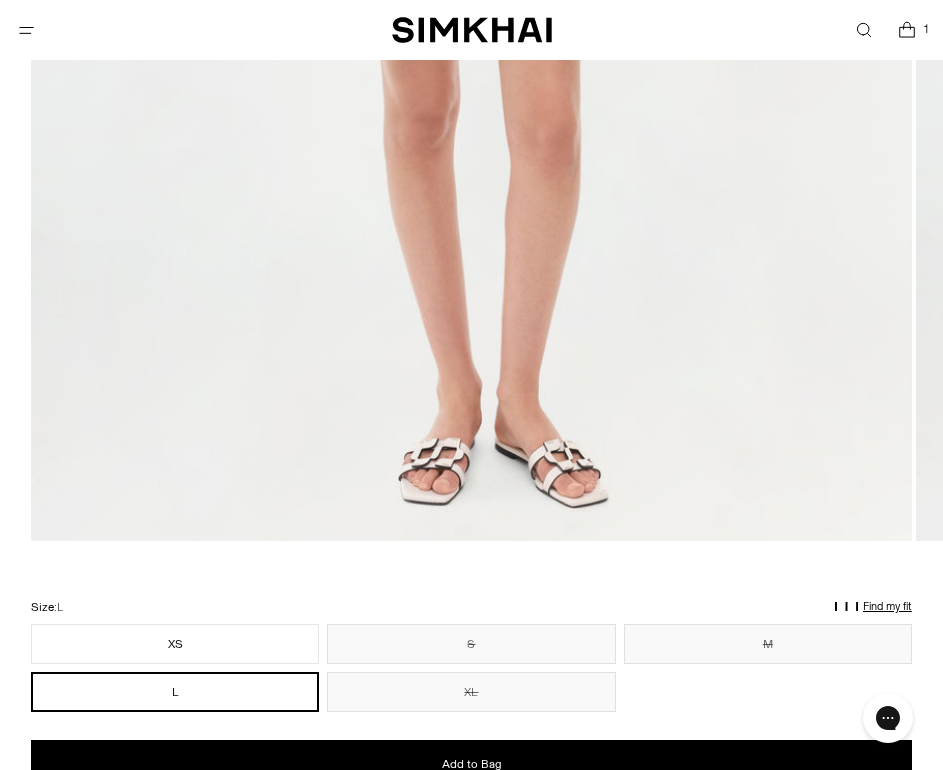 scroll, scrollTop: 1043, scrollLeft: 0, axis: vertical 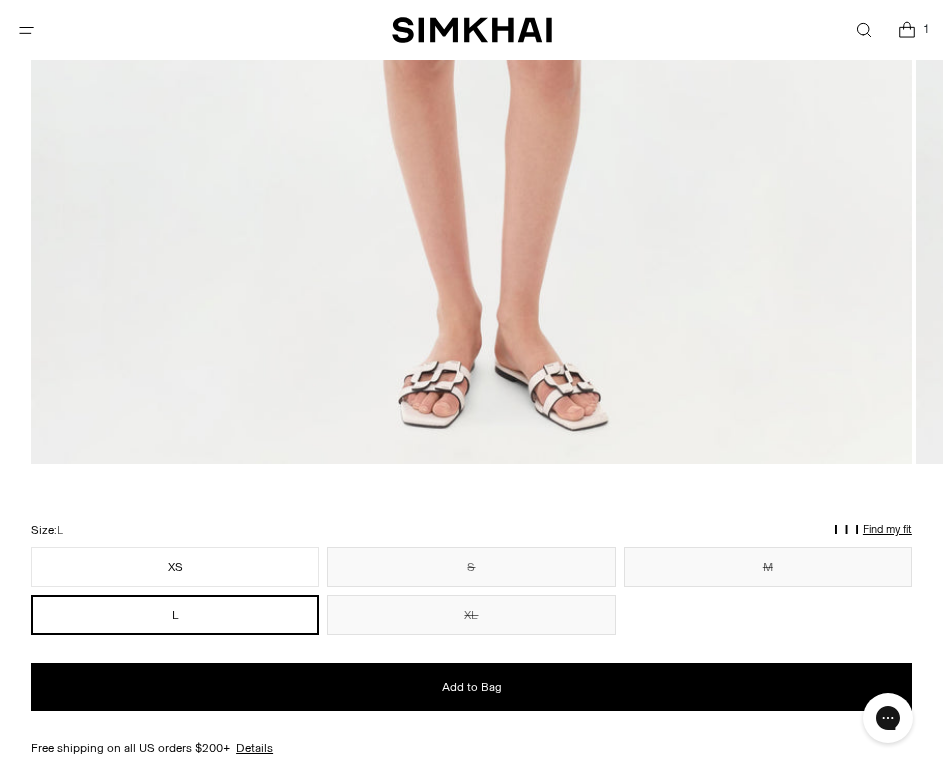 click on "Find my fit" at bounding box center (164, 538) 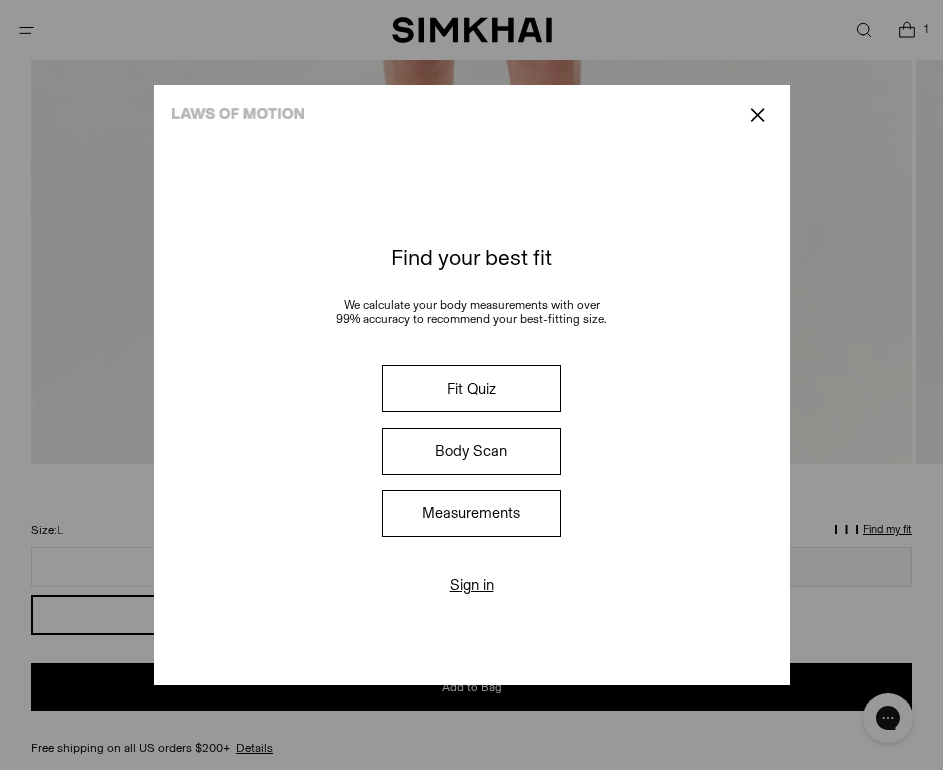 click on "Fit Quiz" at bounding box center (471, 388) 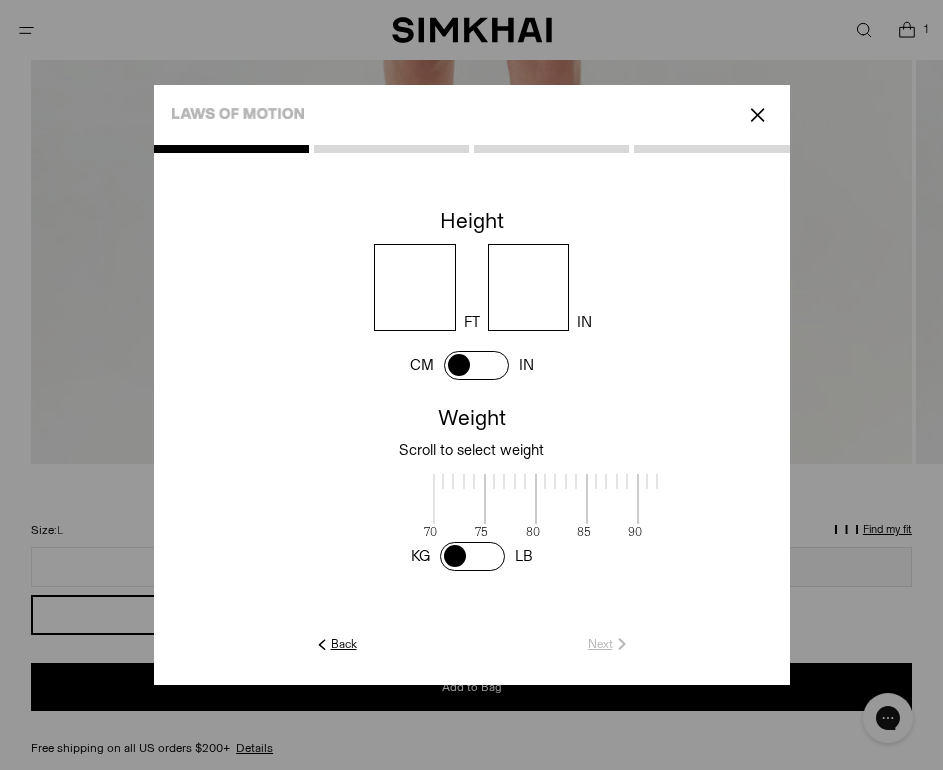 scroll, scrollTop: 4, scrollLeft: 650, axis: both 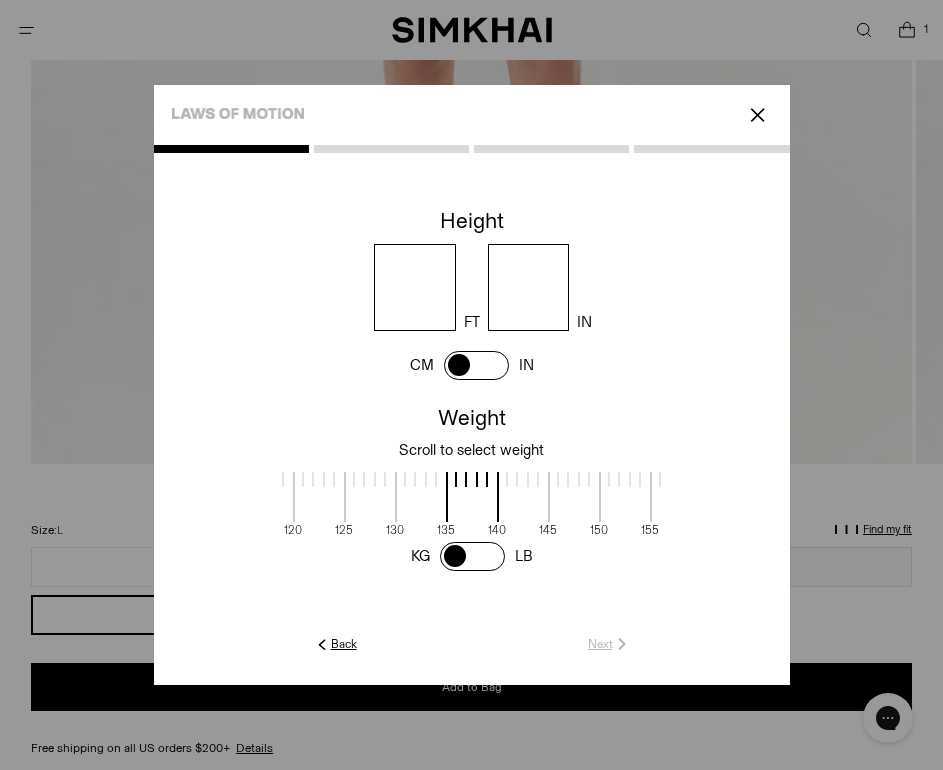click at bounding box center [415, 287] 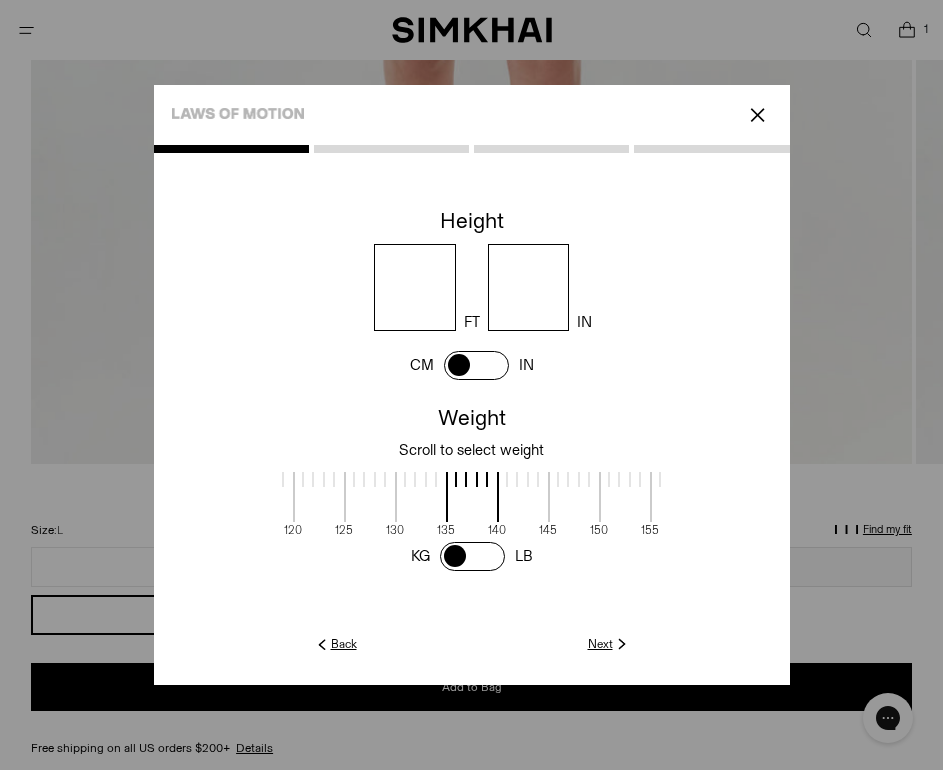 type on "*" 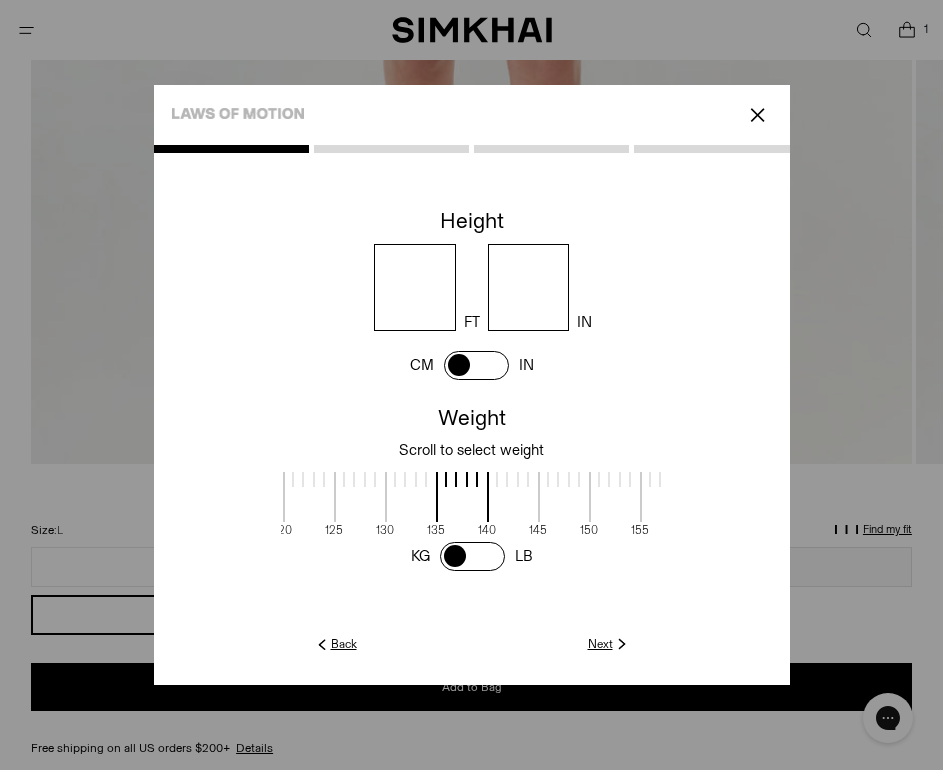 scroll, scrollTop: 0, scrollLeft: 660, axis: horizontal 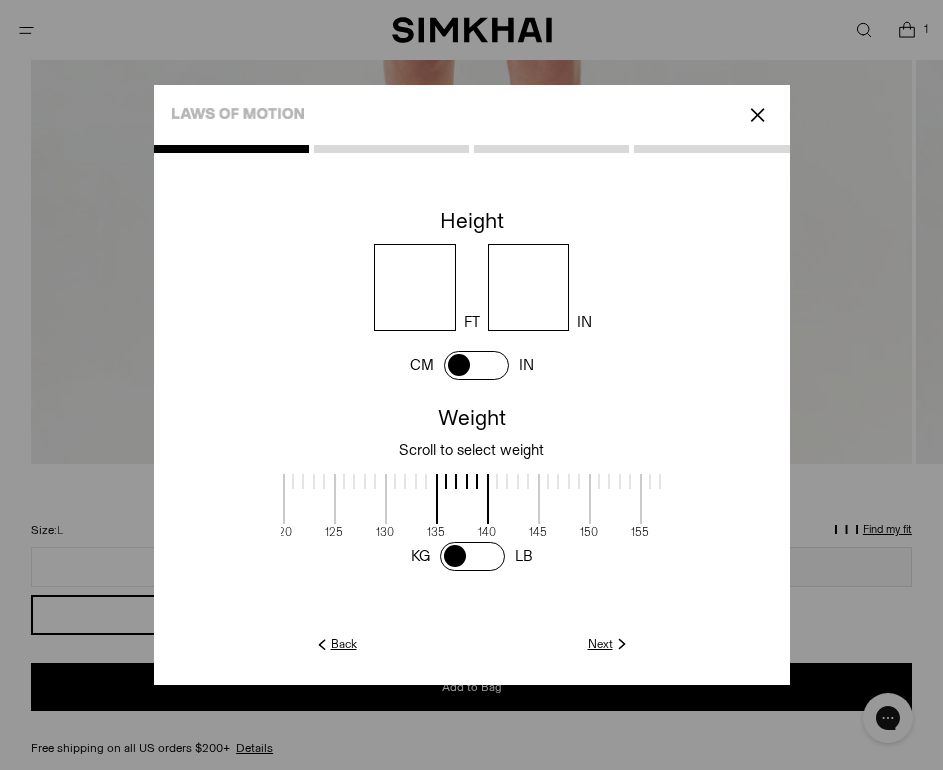drag, startPoint x: 472, startPoint y: 471, endPoint x: 294, endPoint y: 456, distance: 178.6309 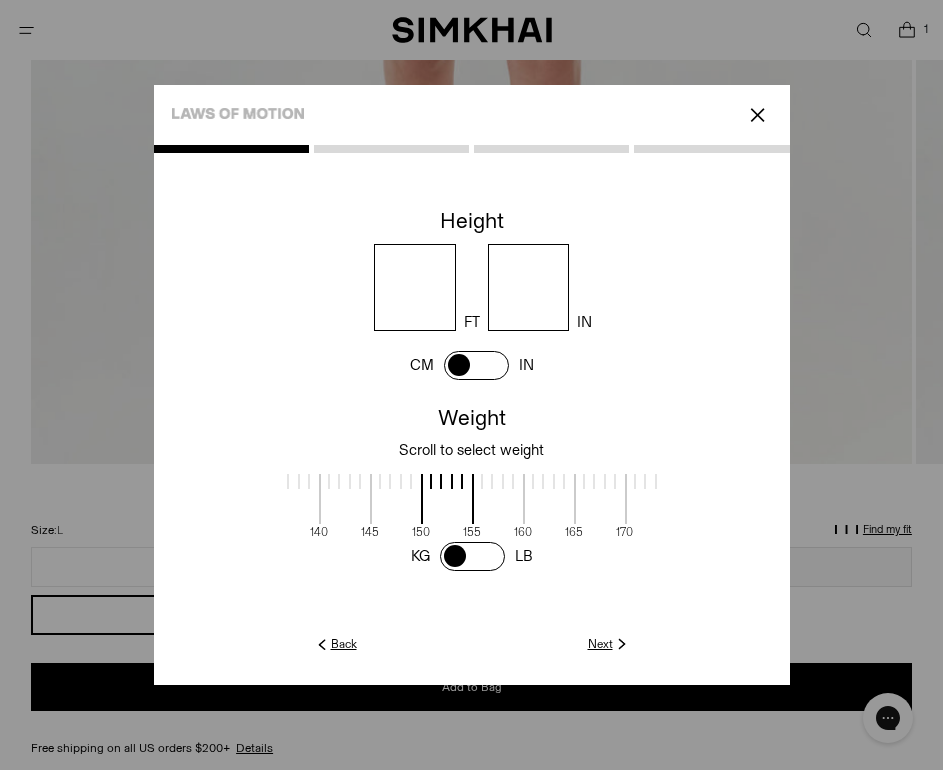 drag, startPoint x: 479, startPoint y: 486, endPoint x: 312, endPoint y: 482, distance: 167.0479 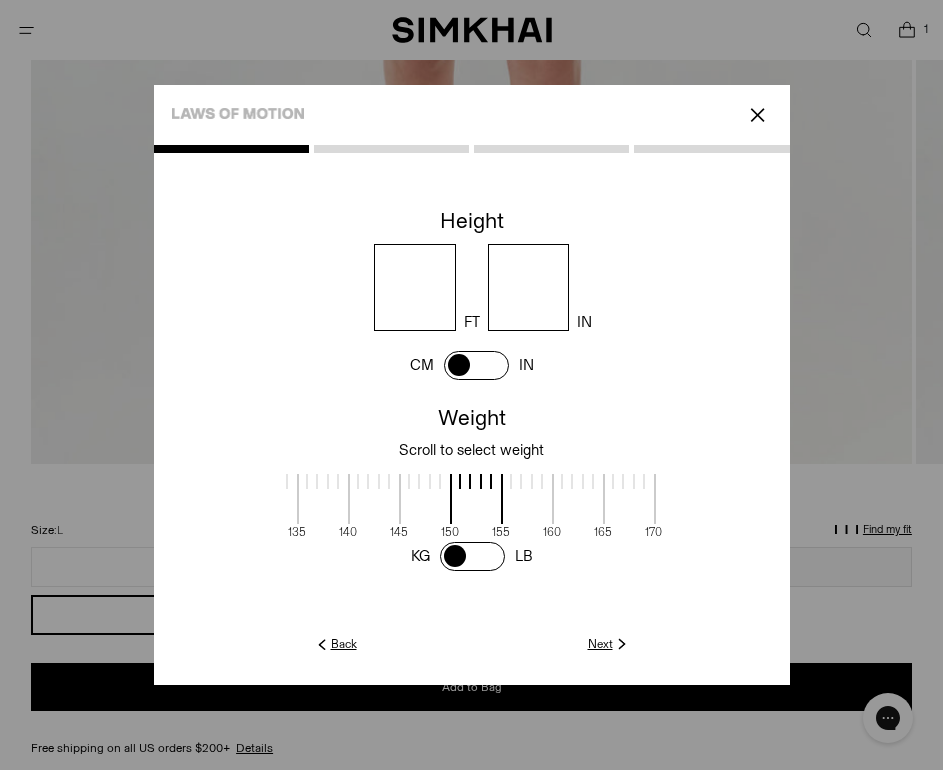 scroll, scrollTop: 0, scrollLeft: 802, axis: horizontal 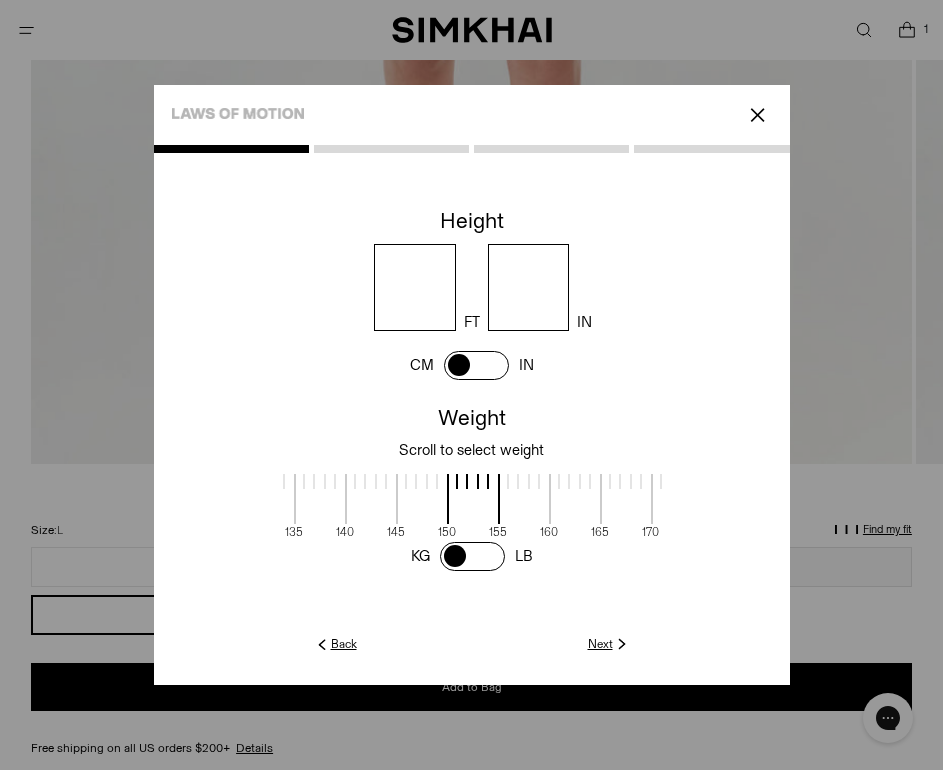 drag, startPoint x: 407, startPoint y: 482, endPoint x: 432, endPoint y: 497, distance: 29.15476 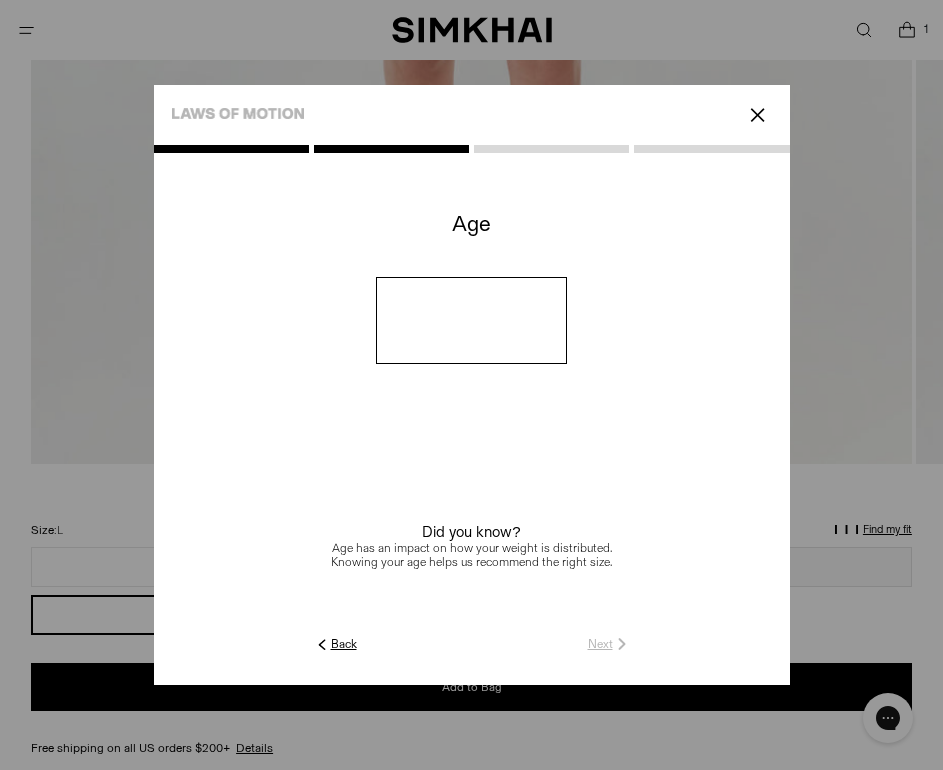 click at bounding box center (471, 320) 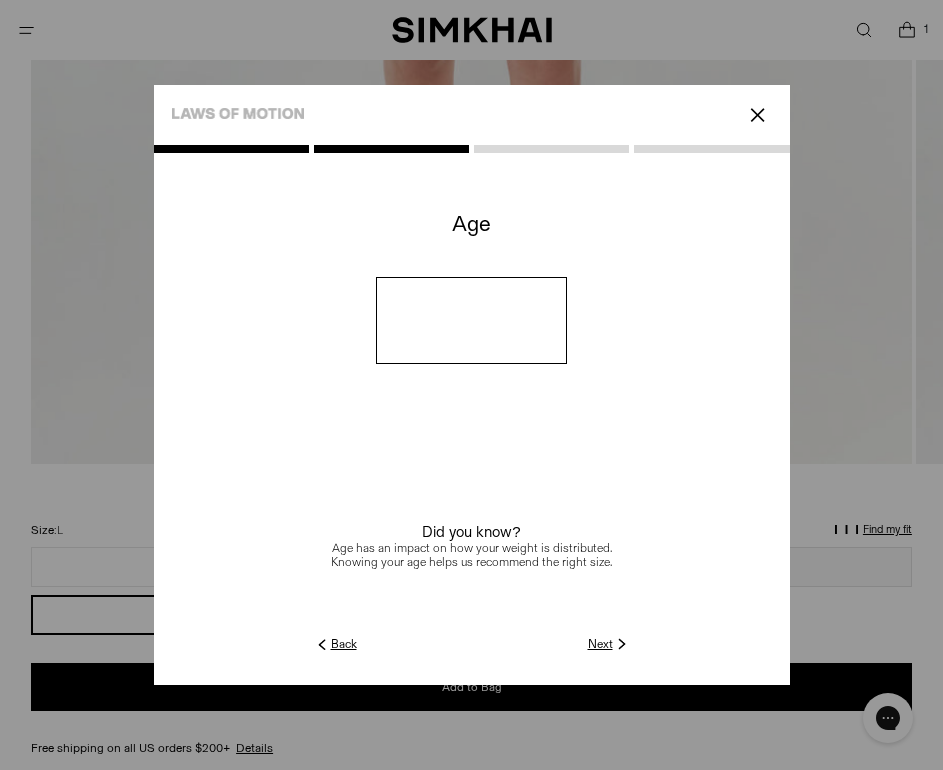 type on "**" 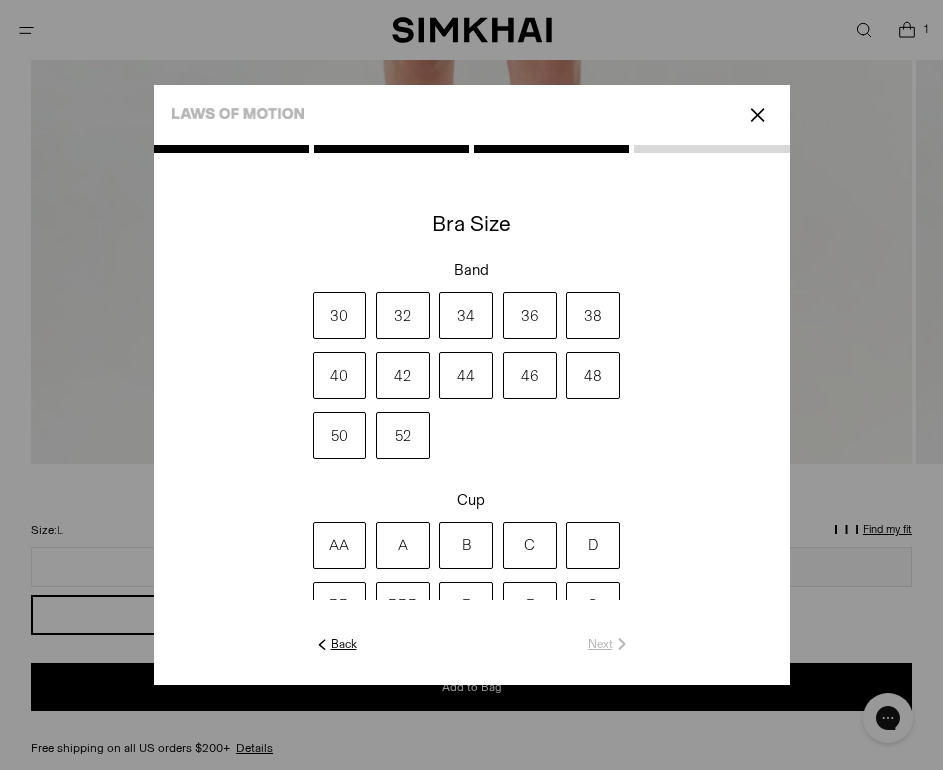 click on "36" at bounding box center (530, 315) 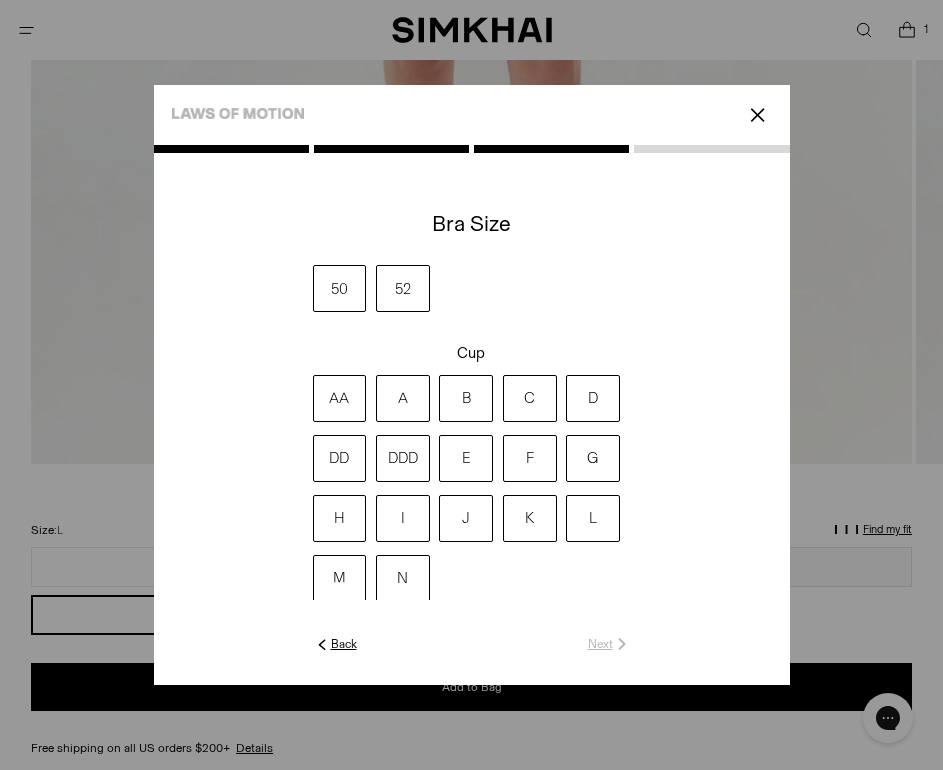 scroll, scrollTop: 152, scrollLeft: 0, axis: vertical 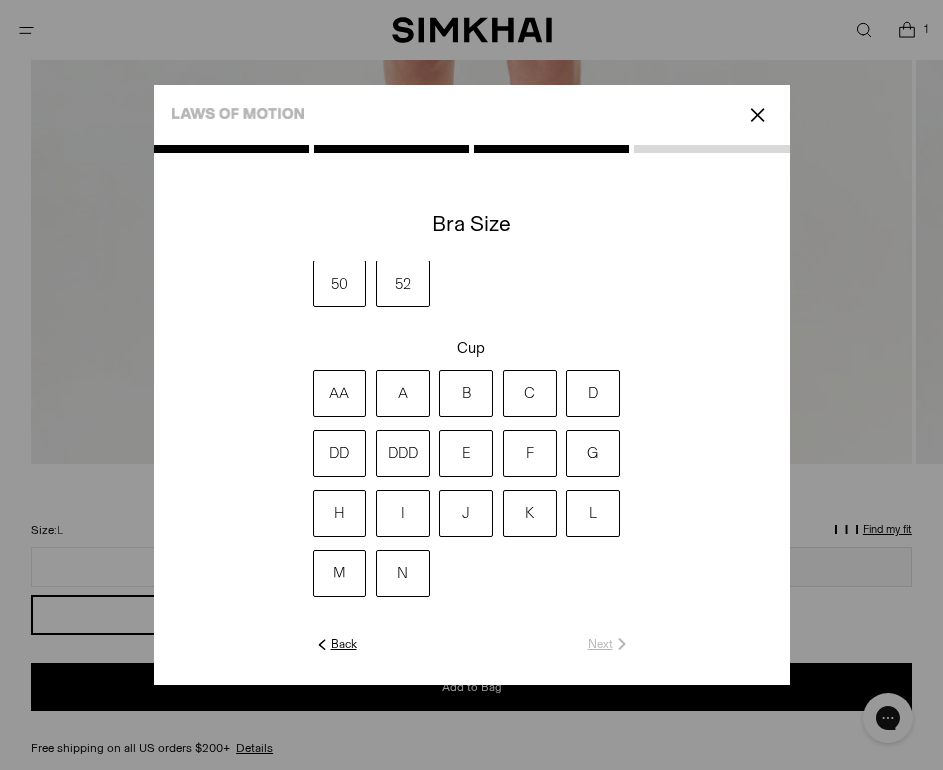 click on "C" at bounding box center [530, 393] 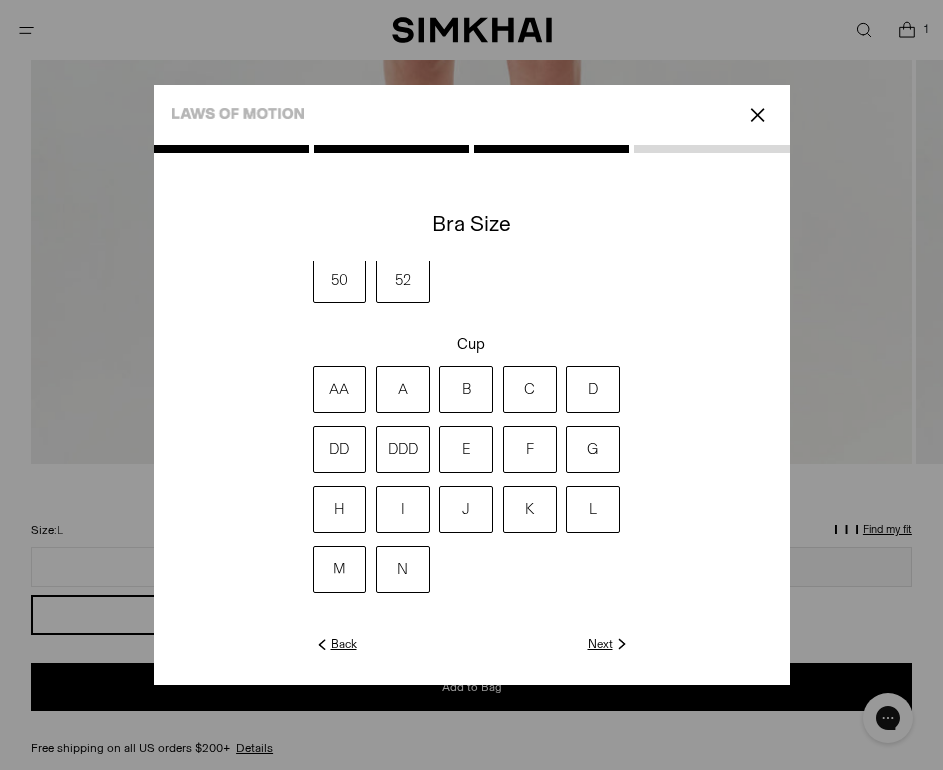 scroll, scrollTop: 156, scrollLeft: 0, axis: vertical 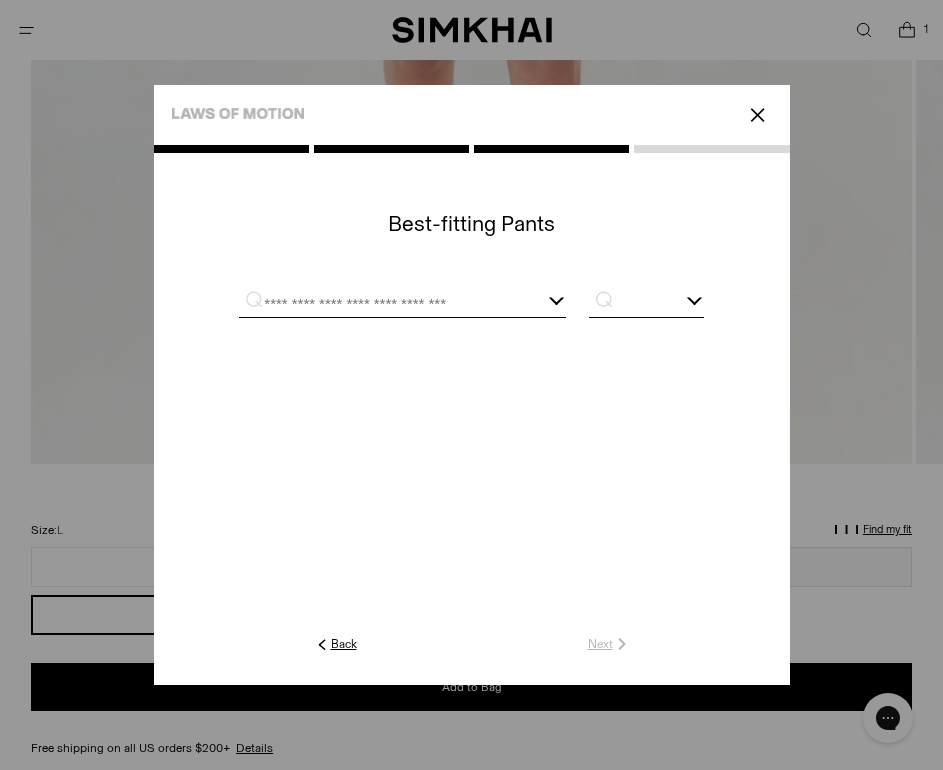 click at bounding box center [378, 304] 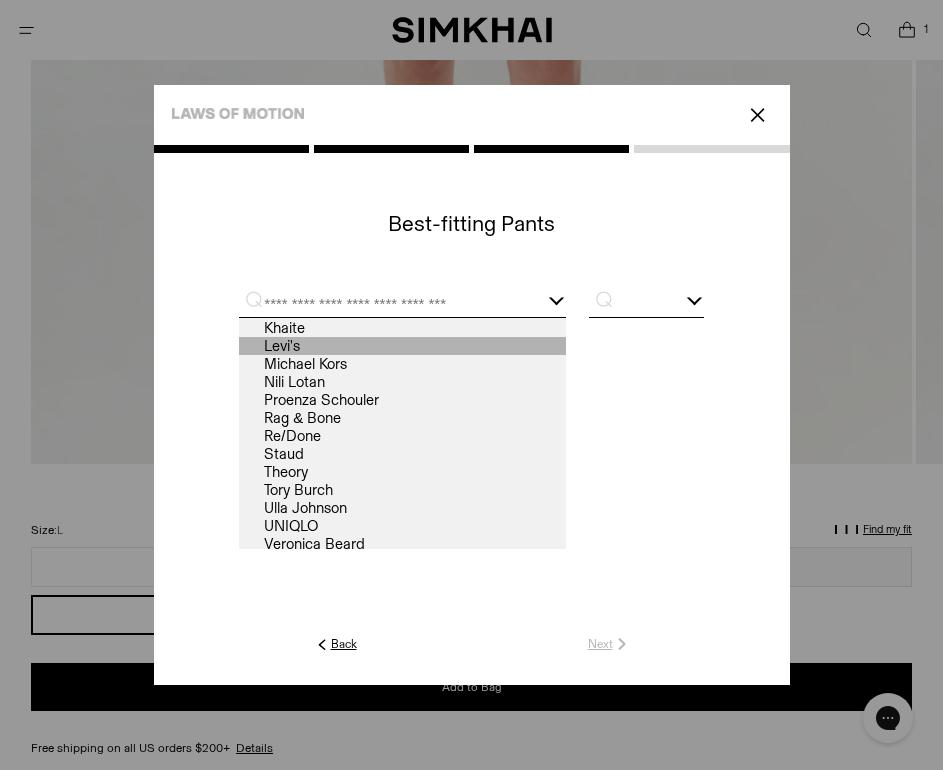 scroll, scrollTop: 127, scrollLeft: 0, axis: vertical 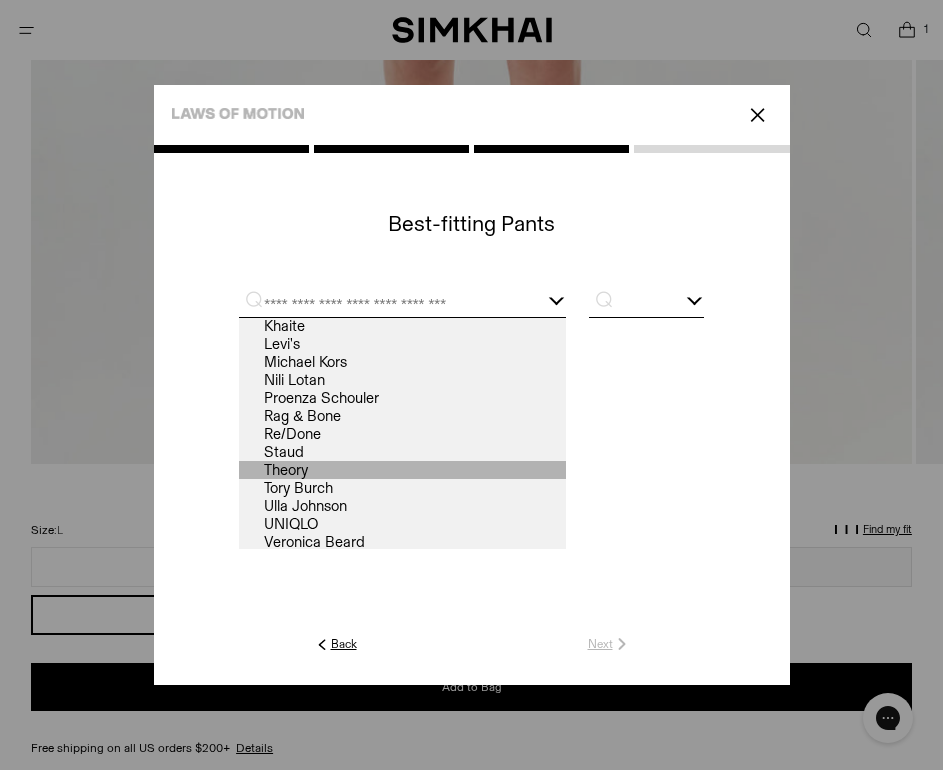 click on "Theory" at bounding box center [402, 470] 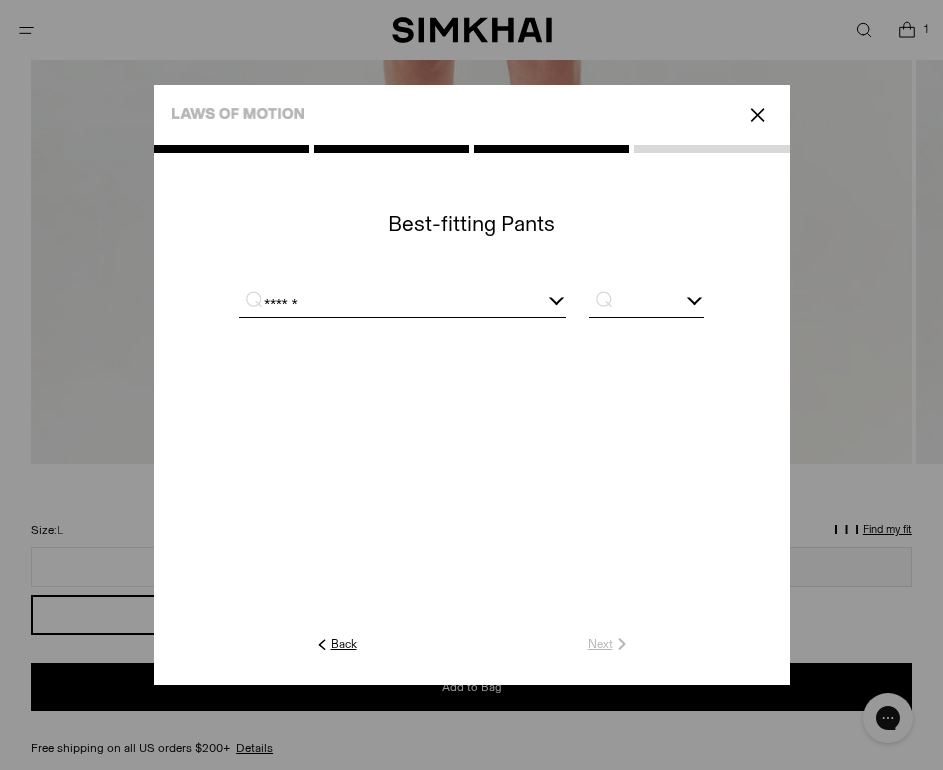 type on "******" 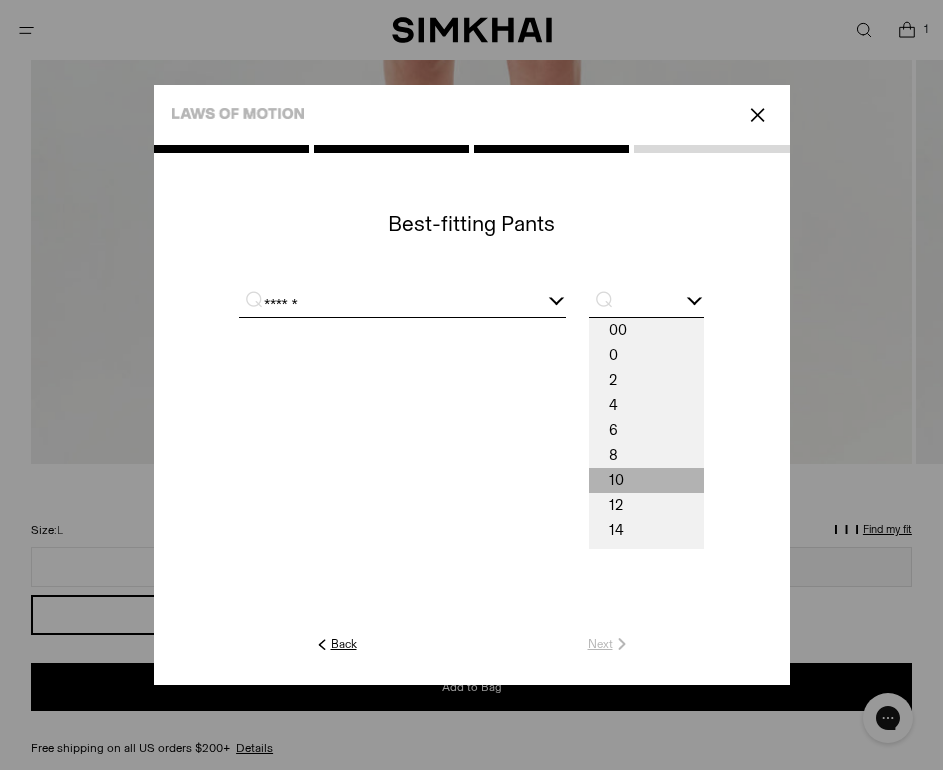 click on "10" at bounding box center (646, 480) 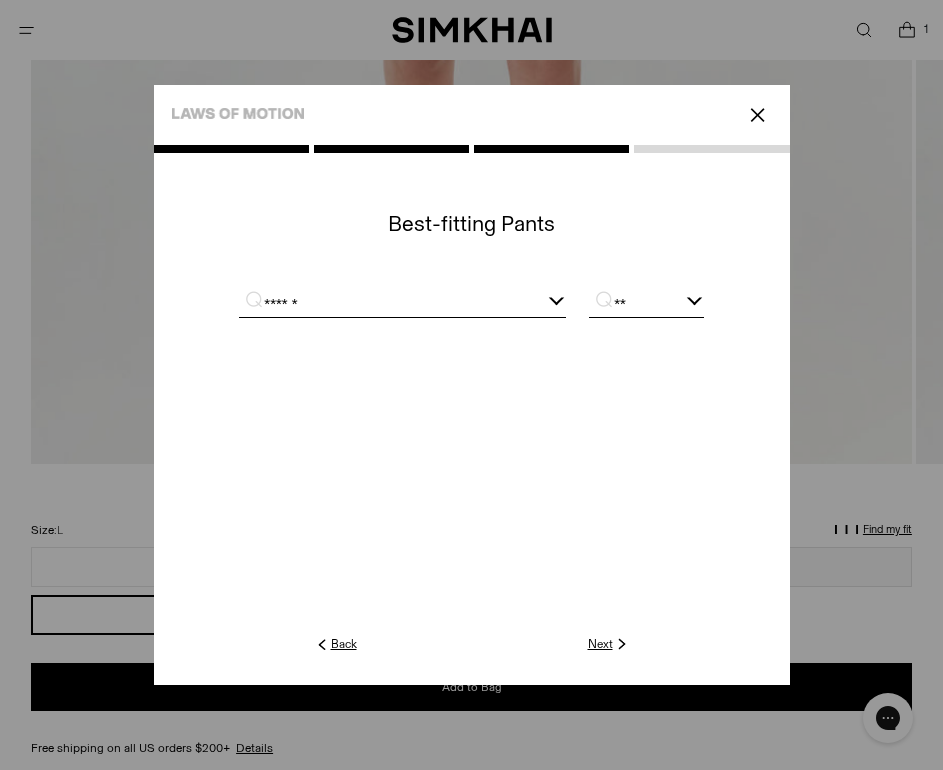 click on "Next" 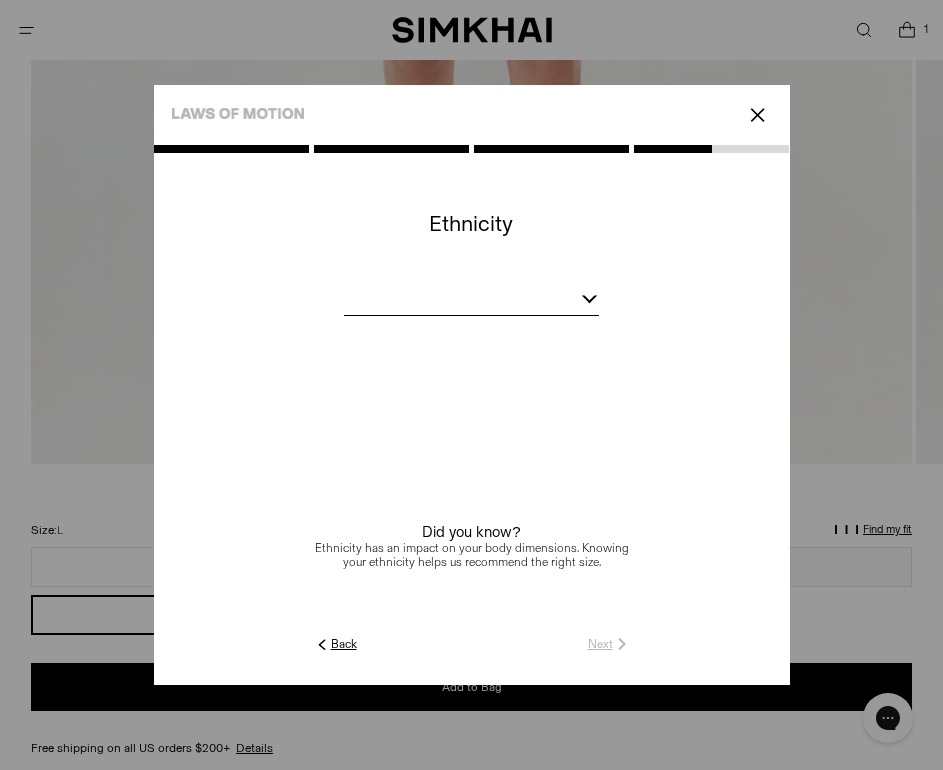 click at bounding box center (471, 302) 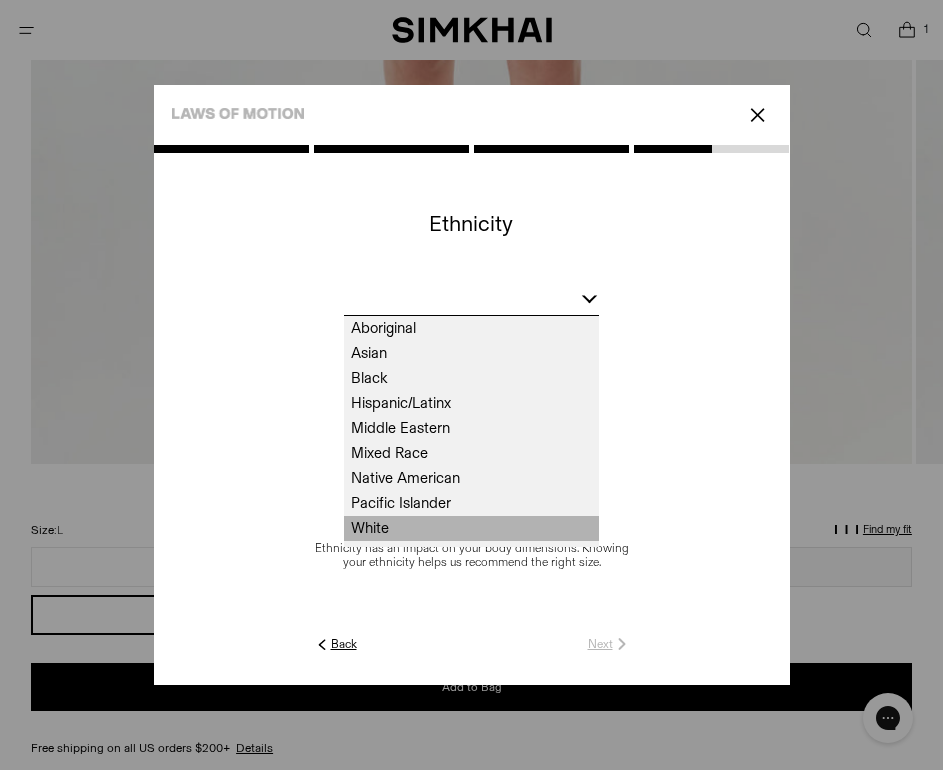 click on "White" at bounding box center (471, 528) 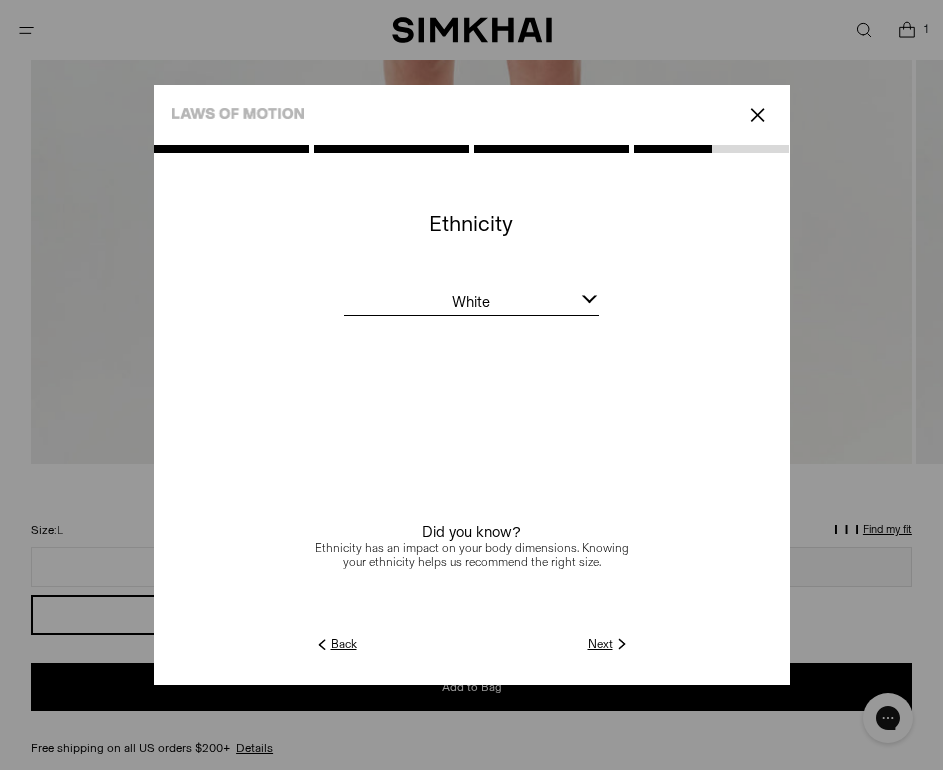click on "Next" 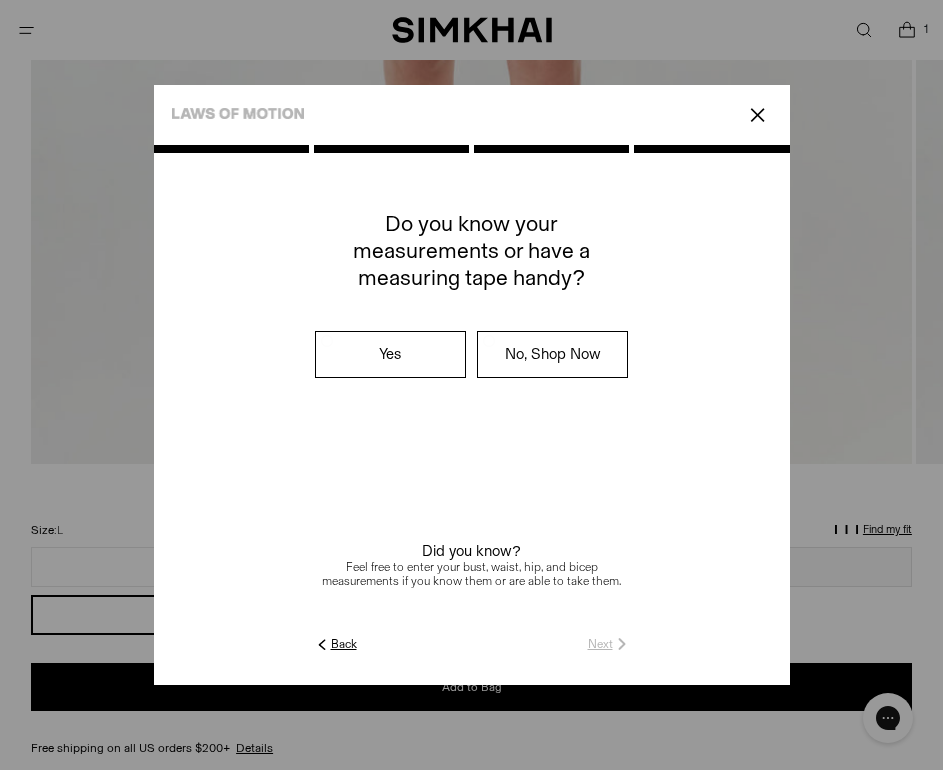 click on "No, Shop Now" at bounding box center [552, 354] 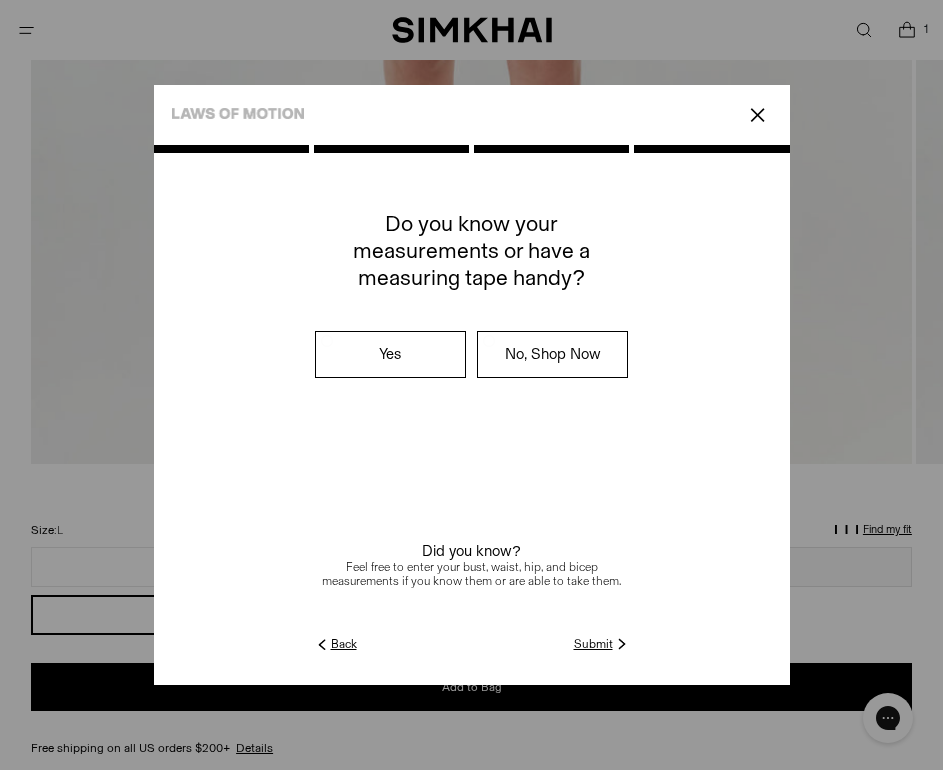 click on "Submit" 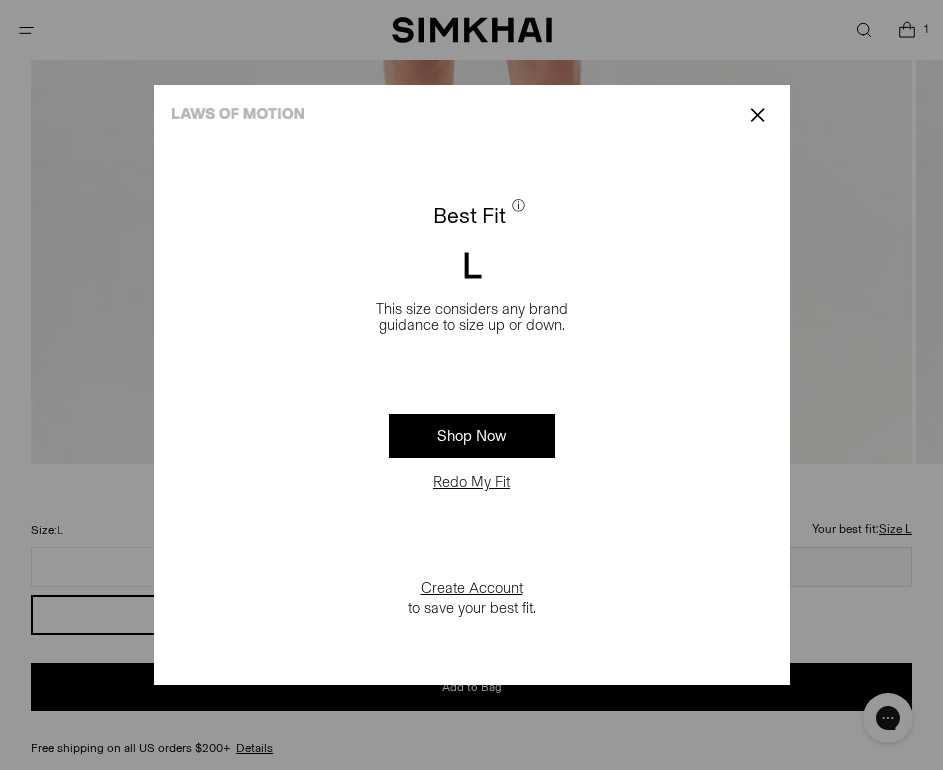 click on "✕" at bounding box center (757, 115) 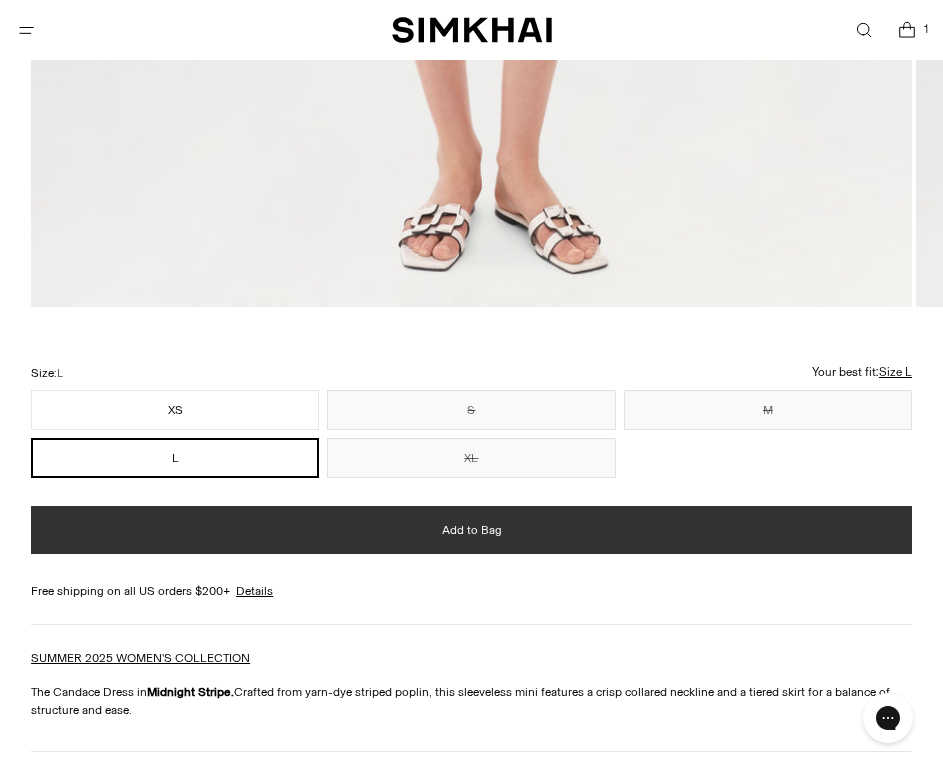 scroll, scrollTop: 1205, scrollLeft: 0, axis: vertical 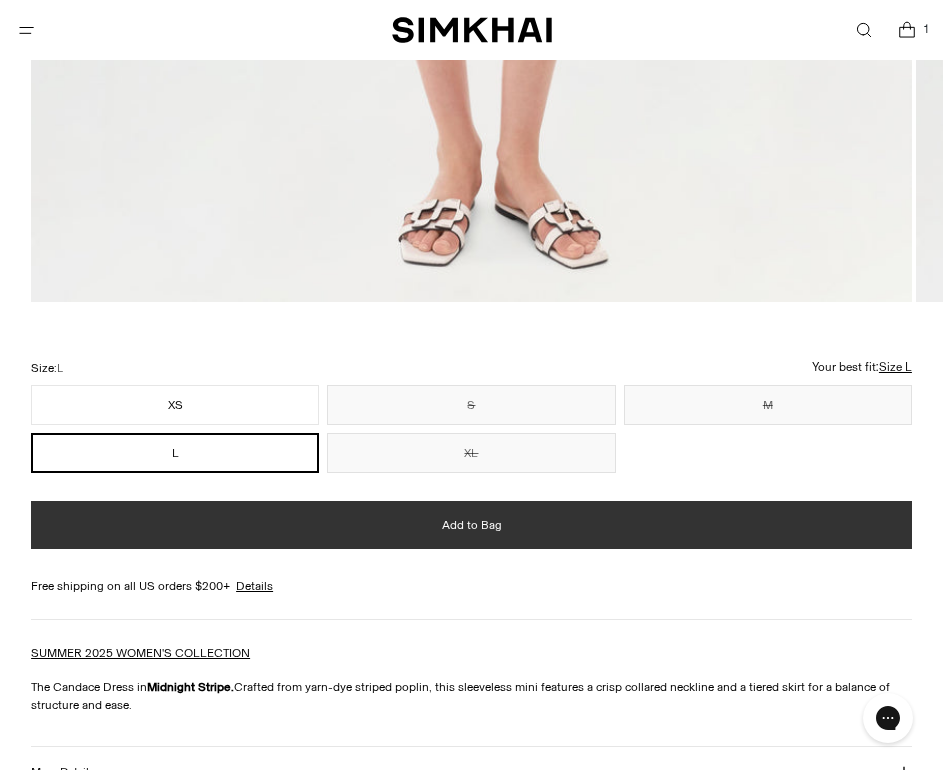 click on "Add to Bag" at bounding box center [471, 525] 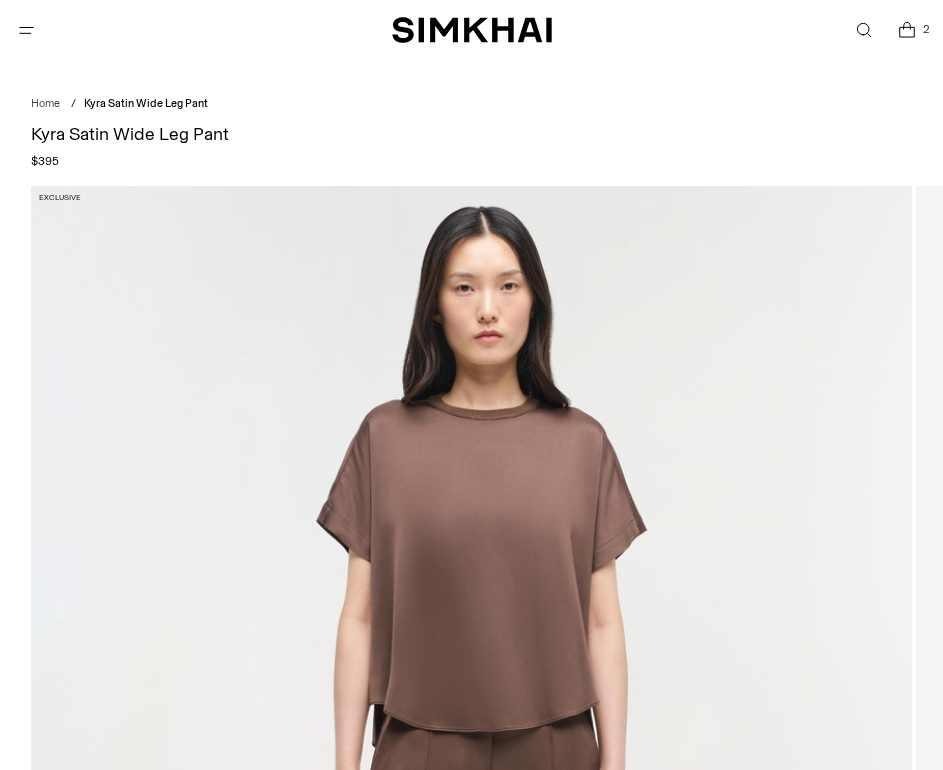 scroll, scrollTop: 14, scrollLeft: 0, axis: vertical 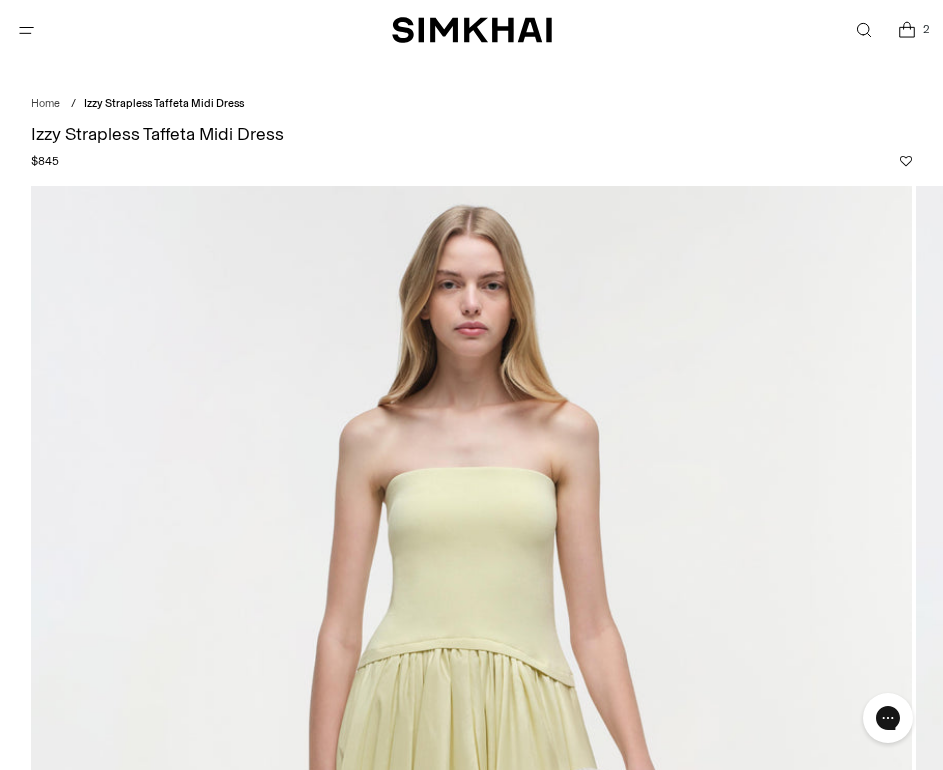 click on "2" at bounding box center [926, 29] 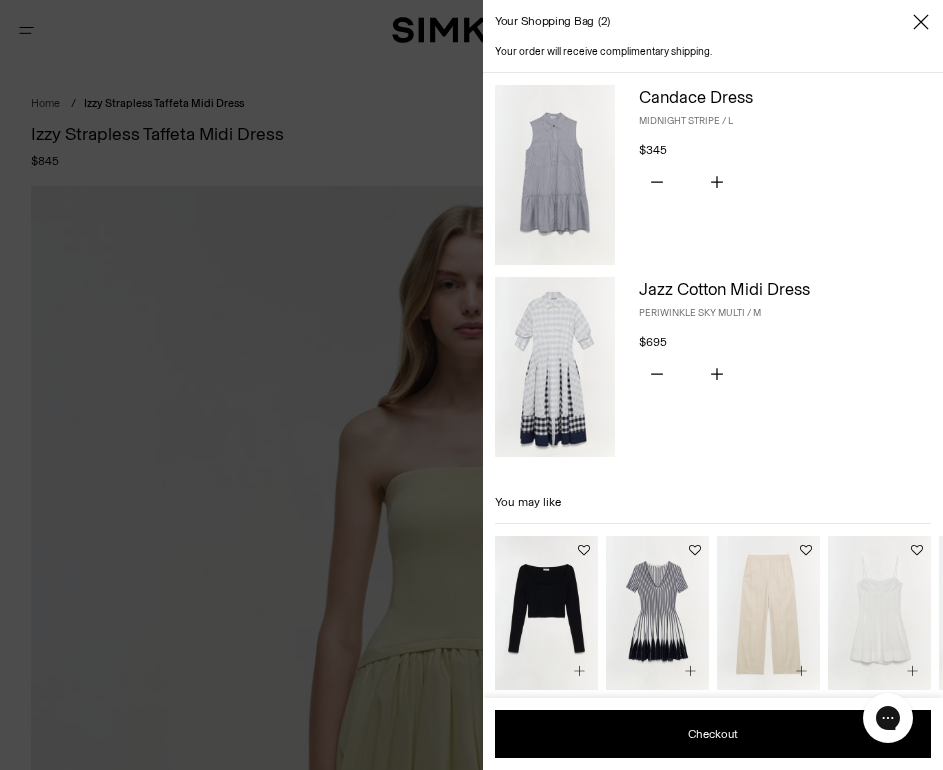click at bounding box center (555, 367) 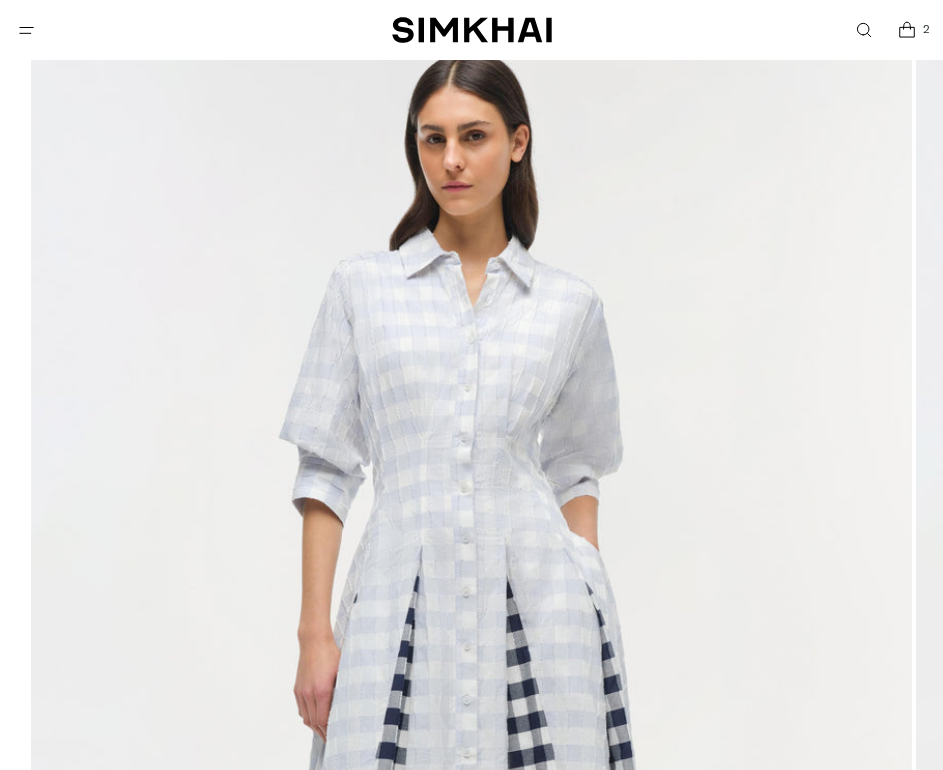 scroll, scrollTop: 0, scrollLeft: 0, axis: both 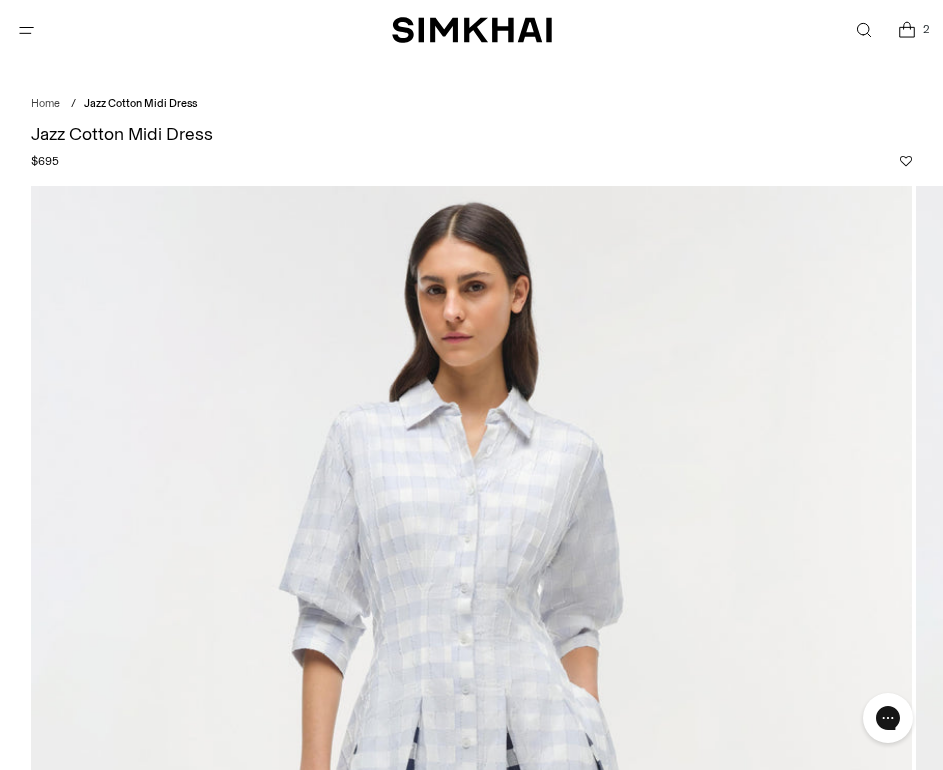 click 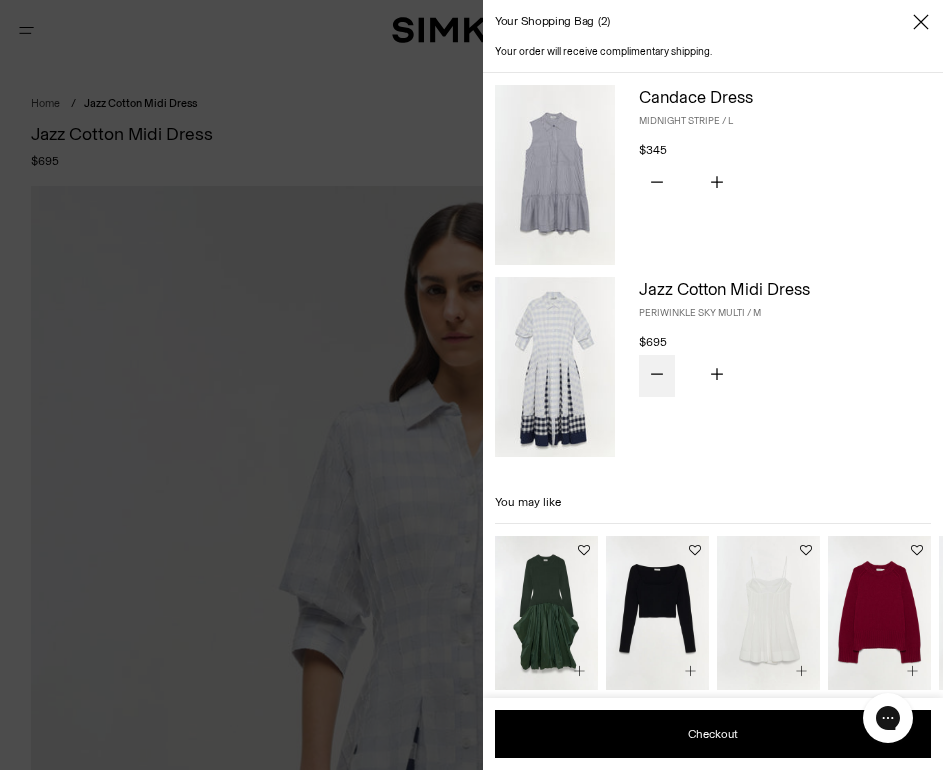 click 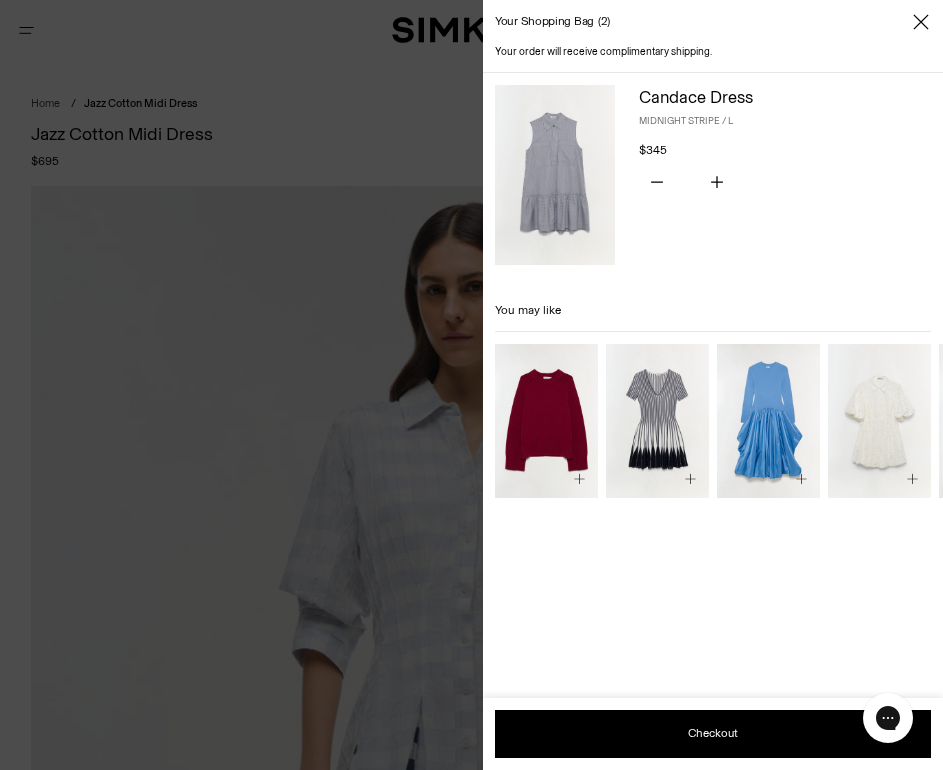 click at bounding box center [0, 0] 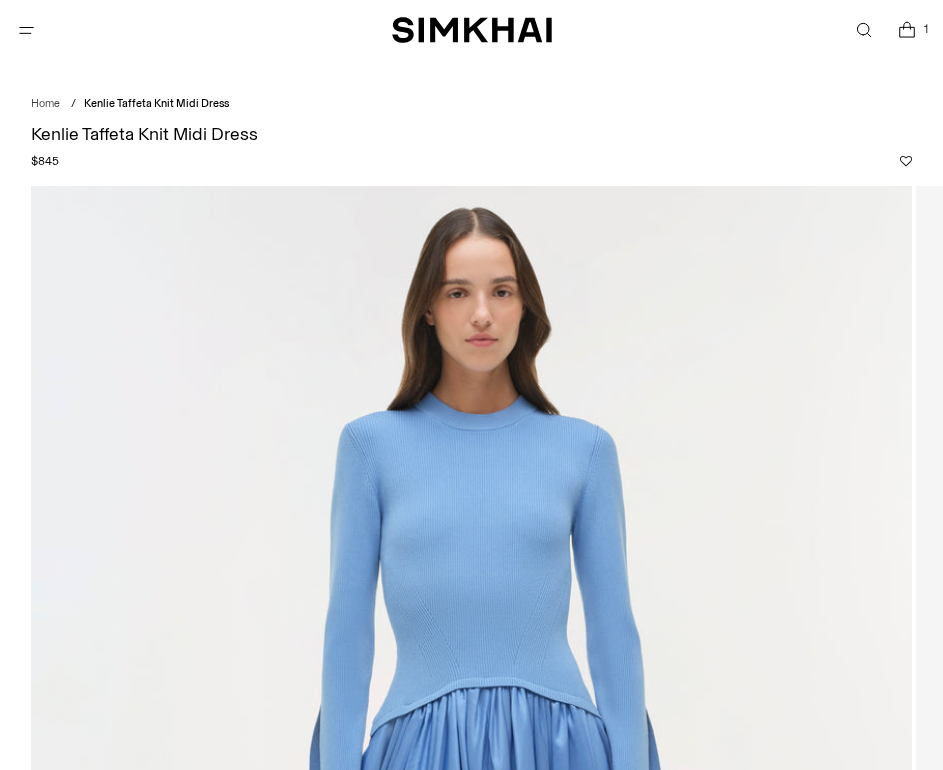 scroll, scrollTop: 182, scrollLeft: 0, axis: vertical 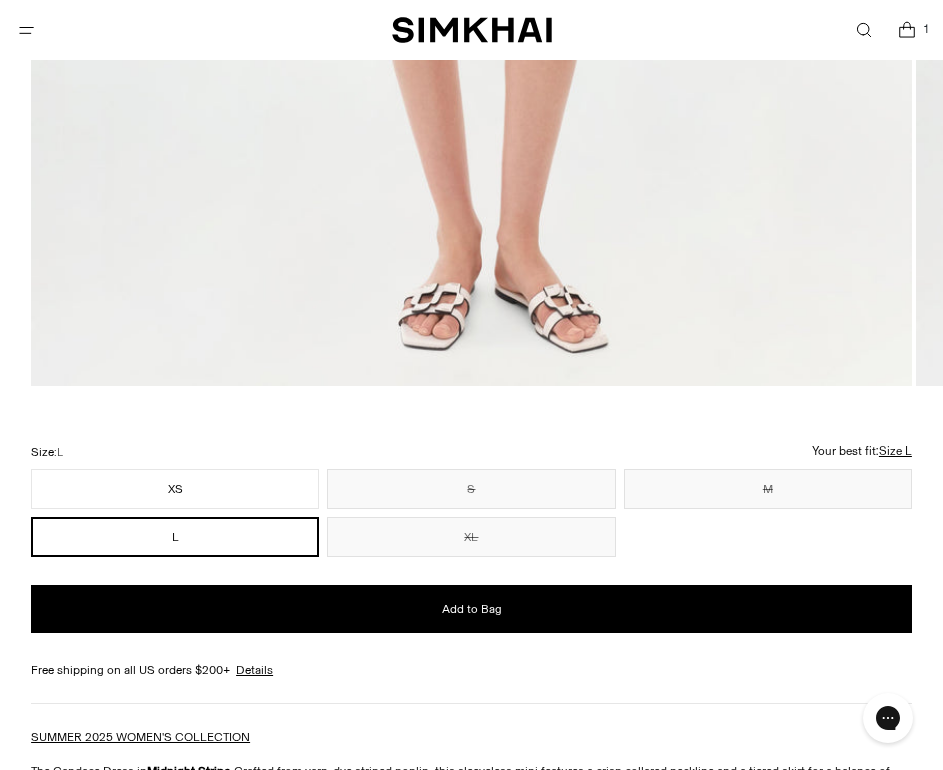 click at bounding box center (471, -274) 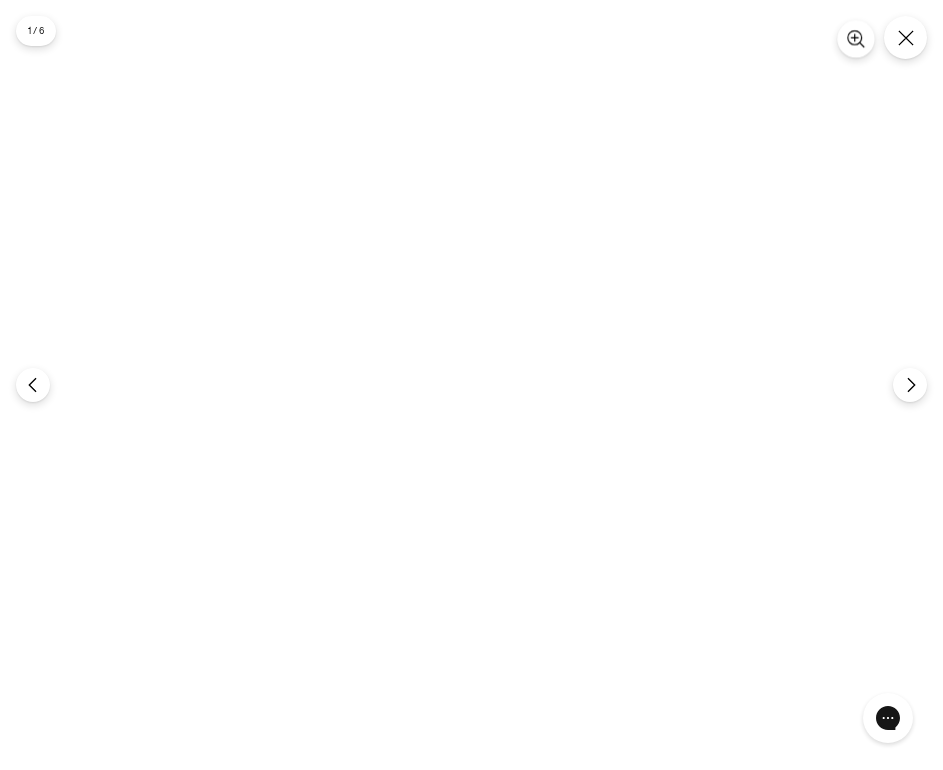 click 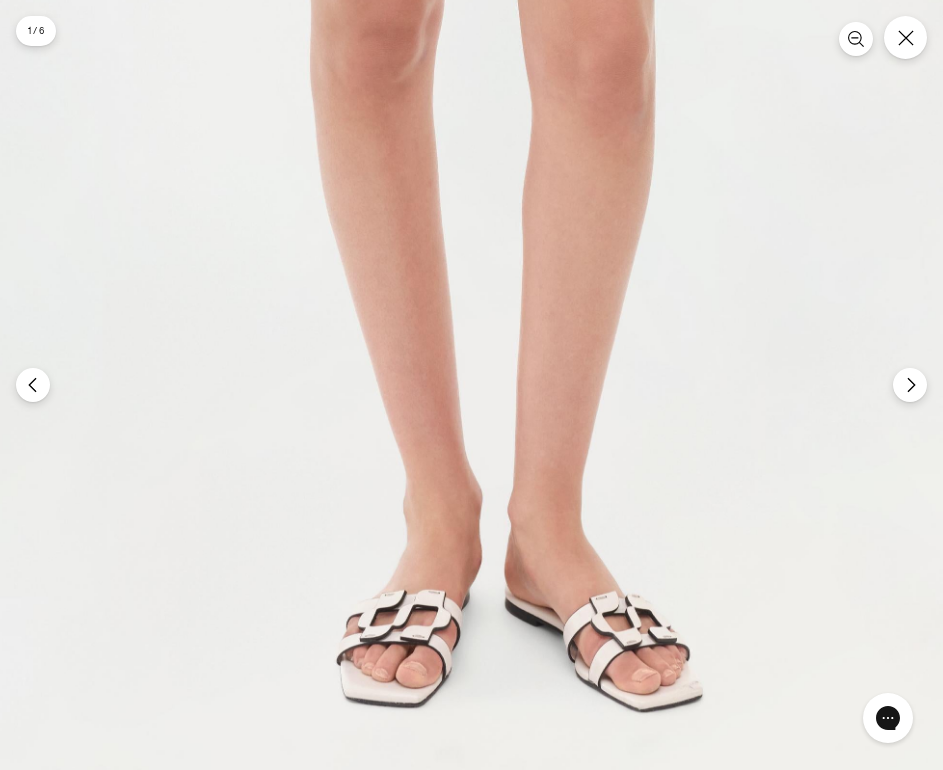 click at bounding box center (464, -385) 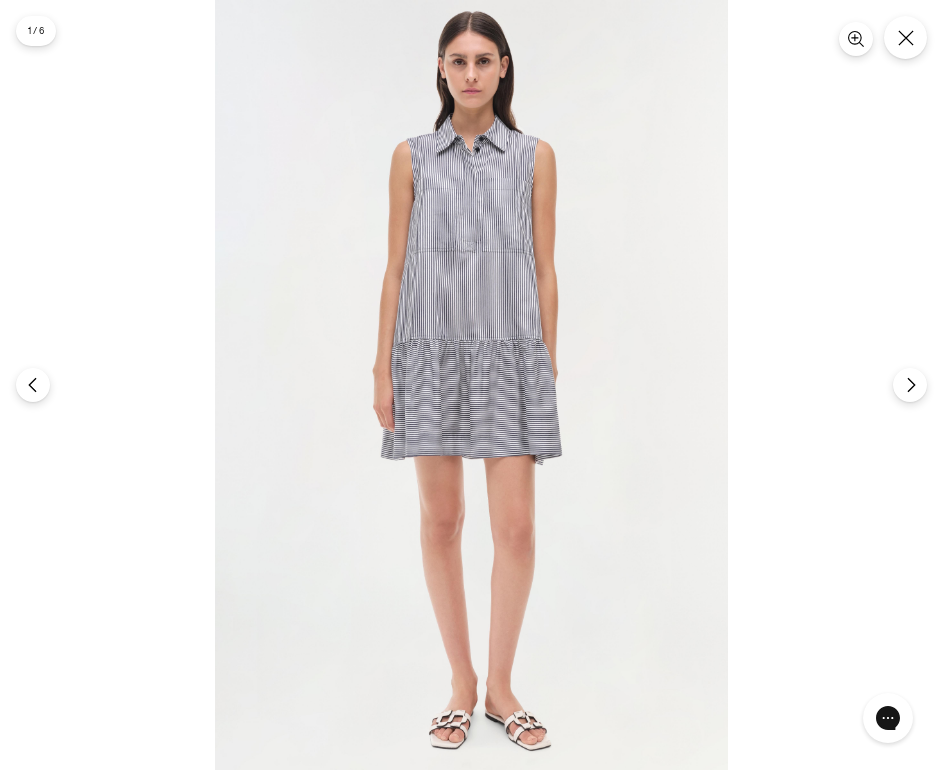 click at bounding box center (471, 385) 